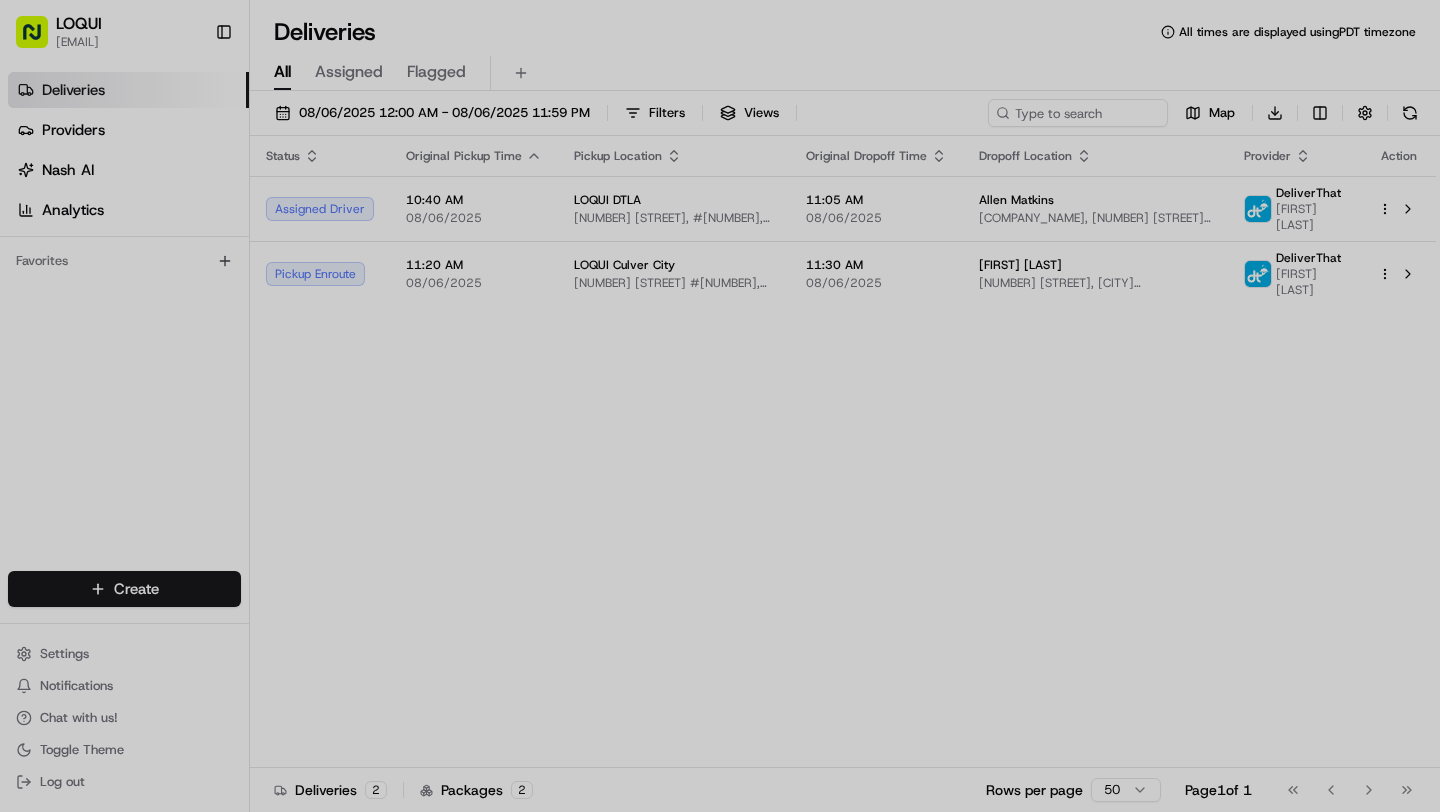 scroll, scrollTop: 0, scrollLeft: 0, axis: both 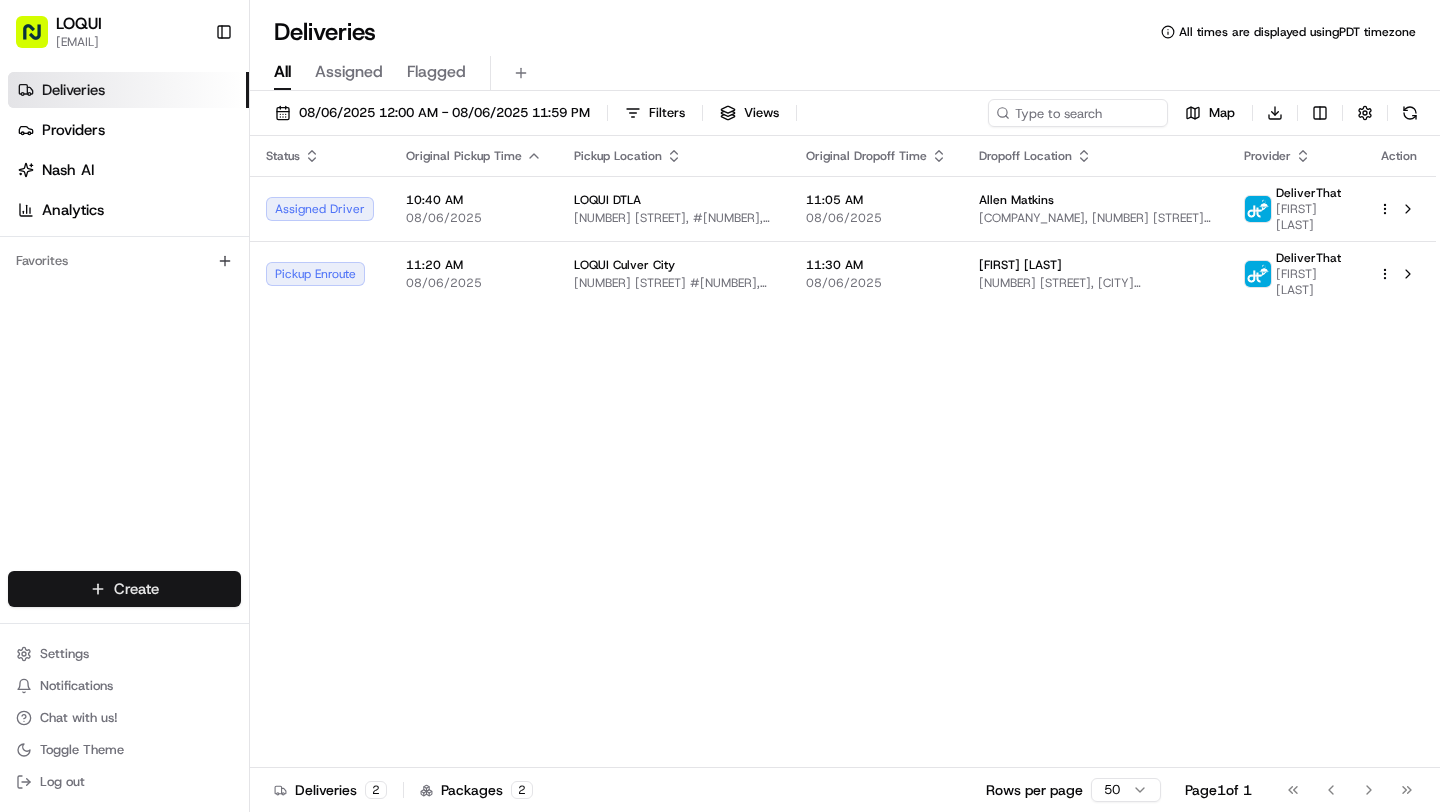 click on "LOQUI [EMAIL] Toggle Sidebar Deliveries Providers Nash AI Analytics Favorites Main Menu Members & Organization Organization Users Roles Preferences Customization Tracking Orchestration Automations Dispatch Strategy Locations Pickup Locations Dropoff Locations Billing Billing Refund Requests Integrations Notification Triggers Webhooks API Keys Request Logs Create Settings Notifications Chat with us! Toggle Theme Log out Deliveries All times are displayed using PDT timezone All Assigned Flagged [MONTH]/[DAY]/[YEAR] 12:00 AM - [MONTH]/[DAY]/[YEAR] 11:59 PM Filters Views Map Download Status Original Pickup Time Pickup Location Original Dropoff Time Dropoff Location Provider Action Assigned Driver [TIME] [MONTH]/[DAY]/[YEAR] LOQUI DTLA [NUMBER] [STREET], #[NUMBER], [CITY], [STATE] [POSTAL_CODE], [COUNTRY] [TIME] [MONTH]/[DAY]/[YEAR] [COMPANY_NAME] [COMPANY_NAME], [NUMBER] [STREET] #[NUMBER], [CITY], [STATE] [POSTAL_CODE], [COUNTRY] DeliverThat [FIRST] [LAST] Pickup Enroute [TIME] [MONTH]/[DAY]/[YEAR] LOQUI Culver City [TIME] [MONTH]/[DAY]/[YEAR] [FIRST] [LAST] DeliverThat" at bounding box center [720, 406] 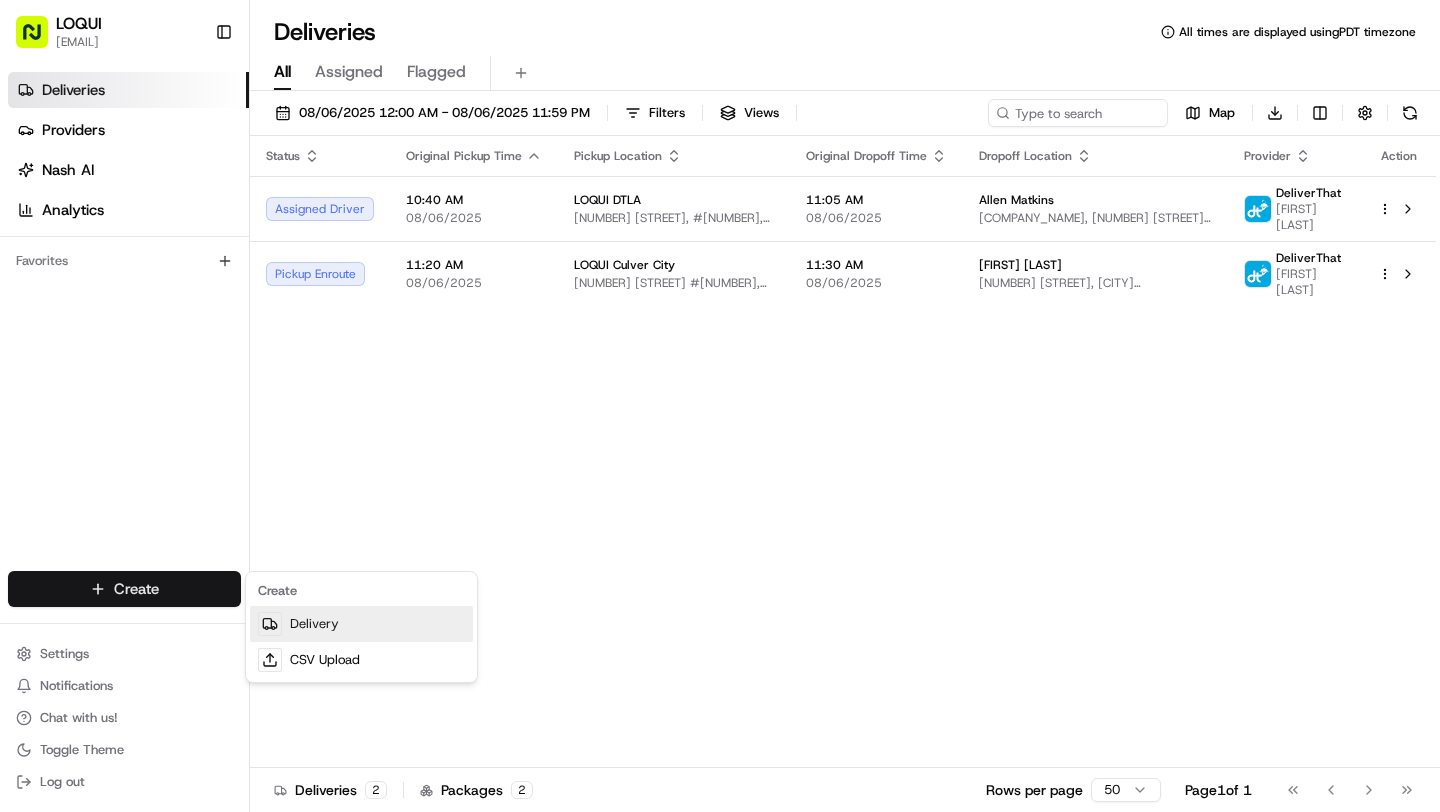 click on "Delivery" at bounding box center (361, 624) 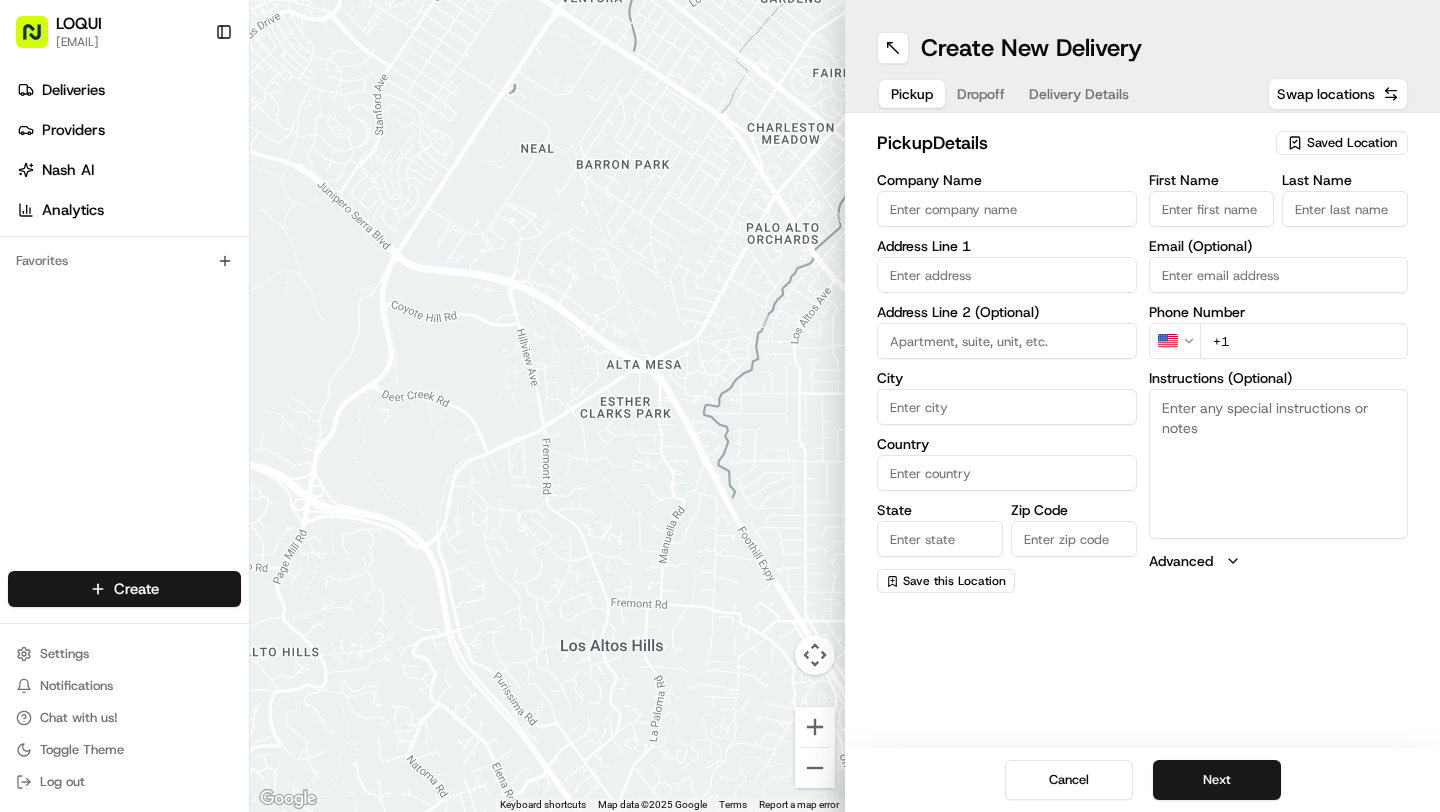 click on "Saved Location" at bounding box center [1352, 143] 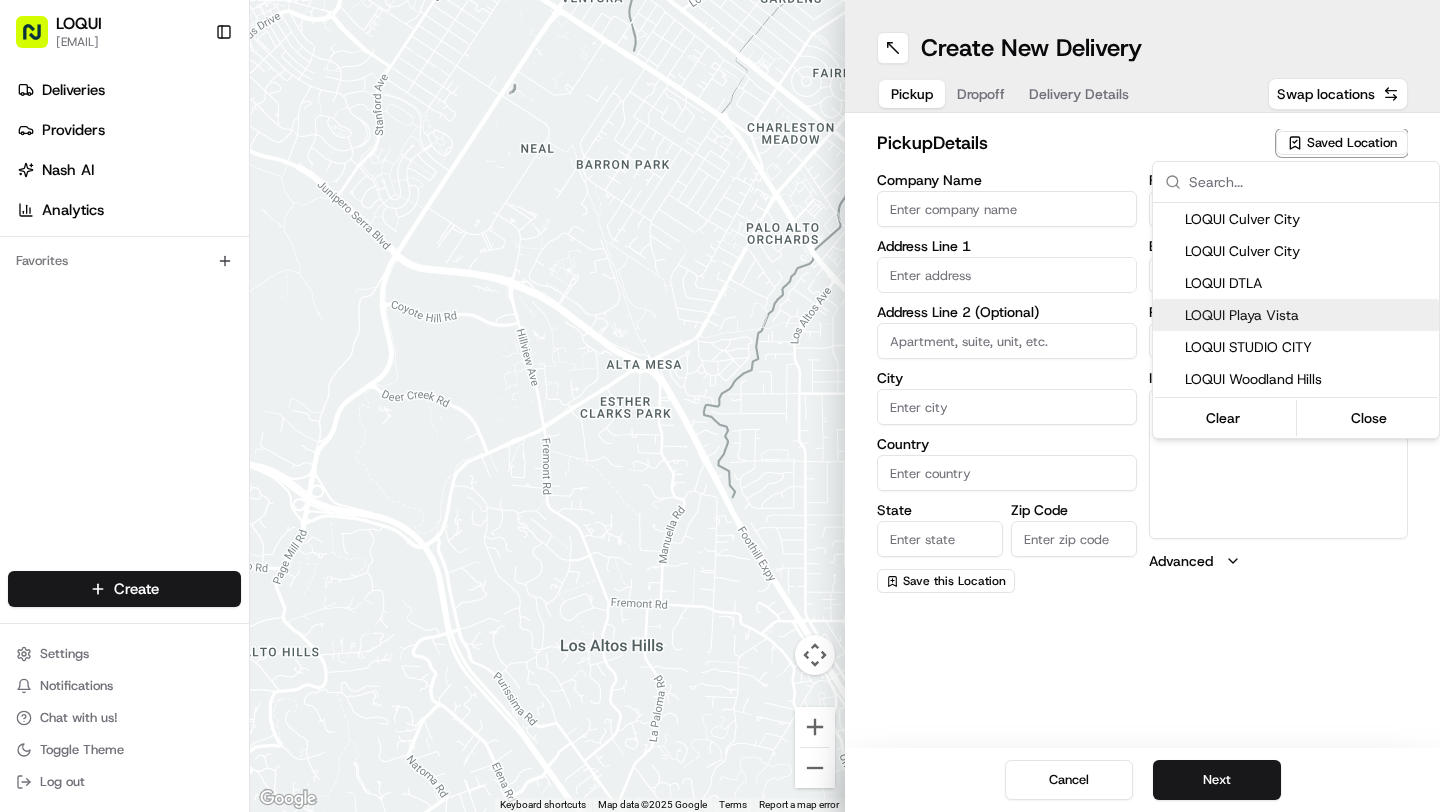 click on "LOQUI Playa Vista" at bounding box center [1308, 315] 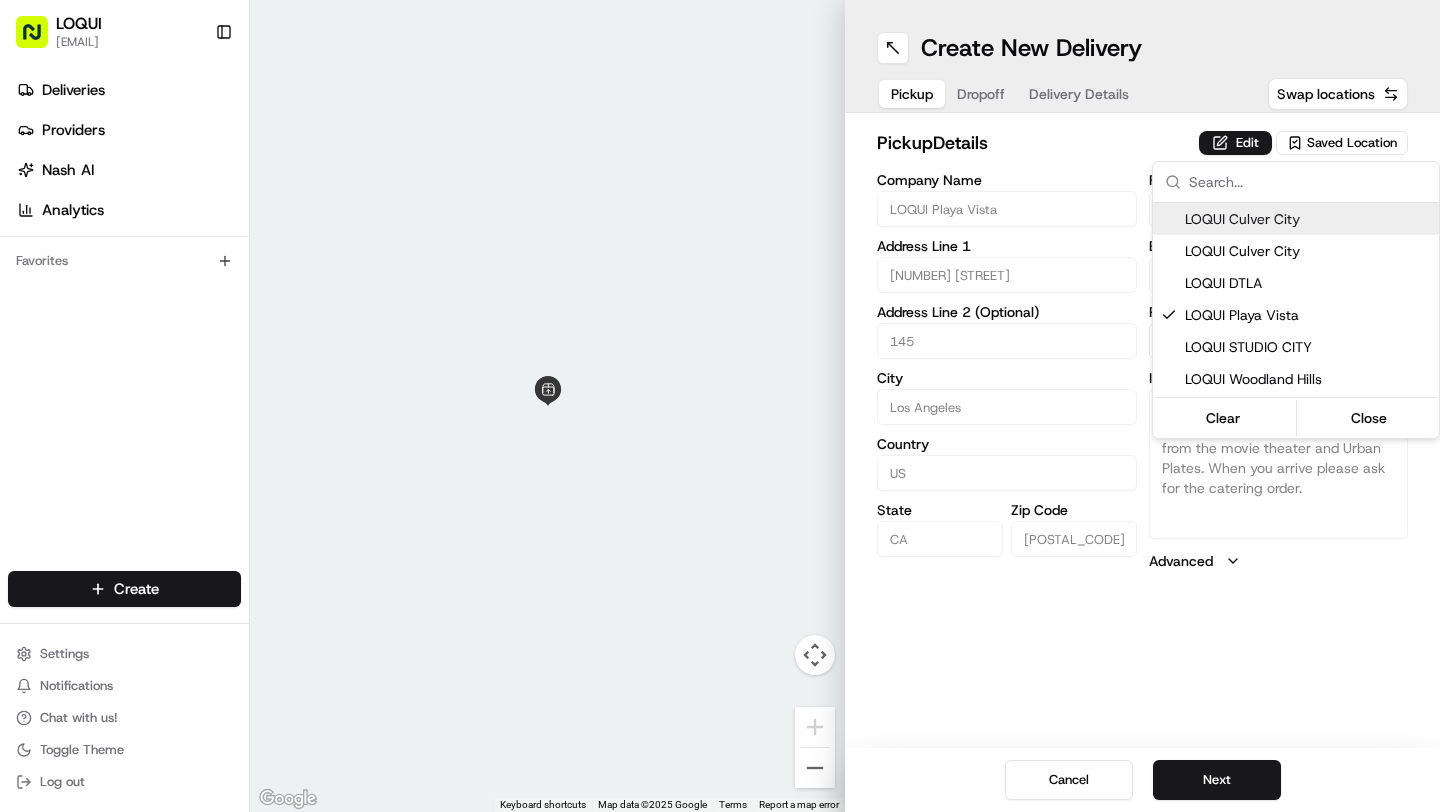 click on "LOQUI [EMAIL] Toggle Sidebar Deliveries Providers Nash AI Analytics Favorites Main Menu Members & Organization Organization Users Roles Preferences Customization Tracking Orchestration Automations Dispatch Strategy Locations Pickup Locations Dropoff Locations Billing Billing Refund Requests Integrations Notification Triggers Webhooks API Keys Request Logs Create Settings Notifications Chat with us! Toggle Theme Log out ← Move left → Move right ↑ Move up ↓ Move down + Zoom in - Zoom out Home Jump left by 75% End Jump right by 75% Page Up Jump up by 75% Page Down Jump down by 75% Keyboard shortcuts Map Data Map data ©[YEAR] Google Map data ©[YEAR] Google 2 m Click to toggle between metric and imperial units Terms Report a map error Create New Delivery Pickup Dropoff Delivery Details Swap locations pickup  Details  Edit Saved Location Company Name LOQUI Playa Vista Address Line 1 [NUMBER] [STREET] Address Line 2 (Optional) #[NUMBER] City [CITY] Country US State CA [POSTAL_CODE]" at bounding box center [720, 406] 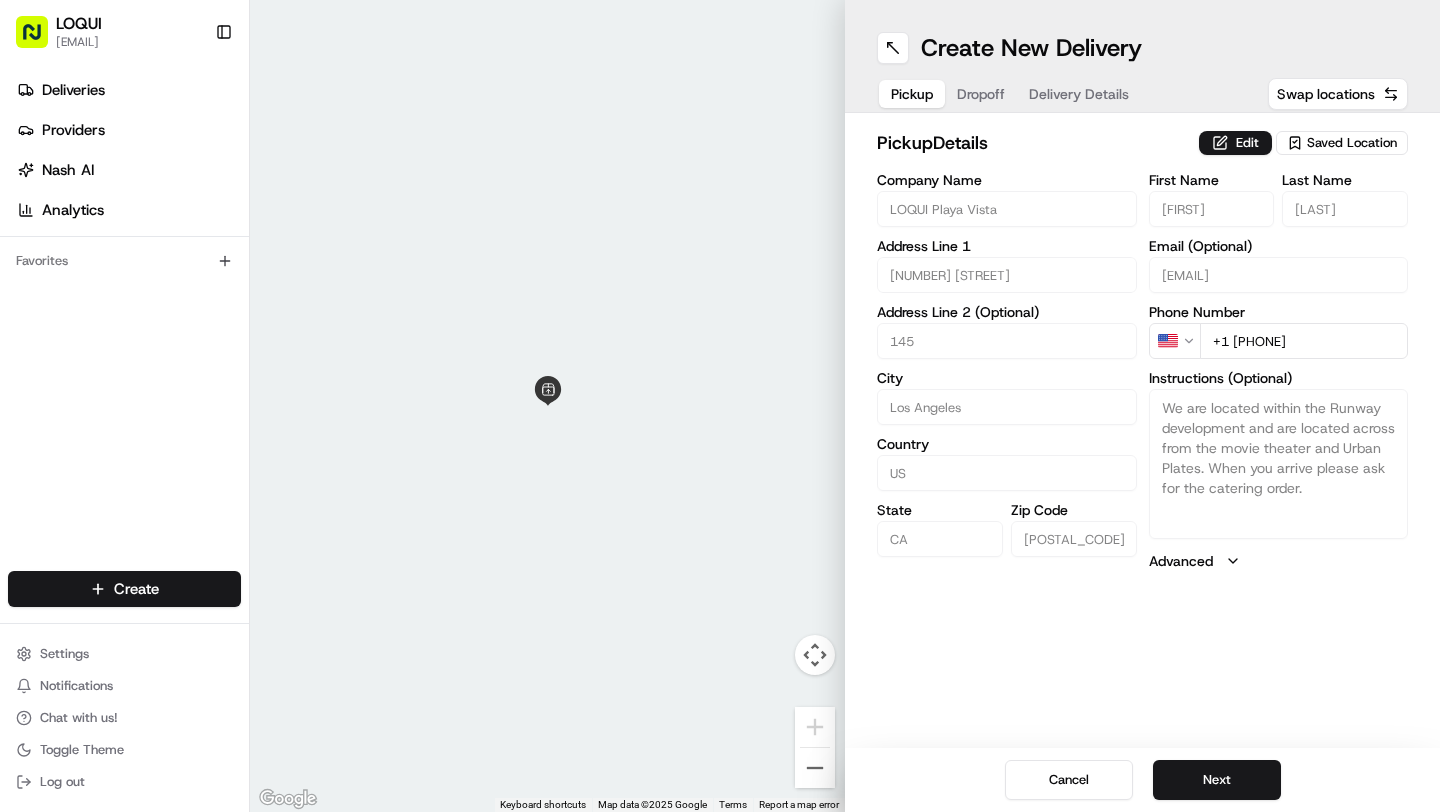 click on "Edit" at bounding box center [1235, 143] 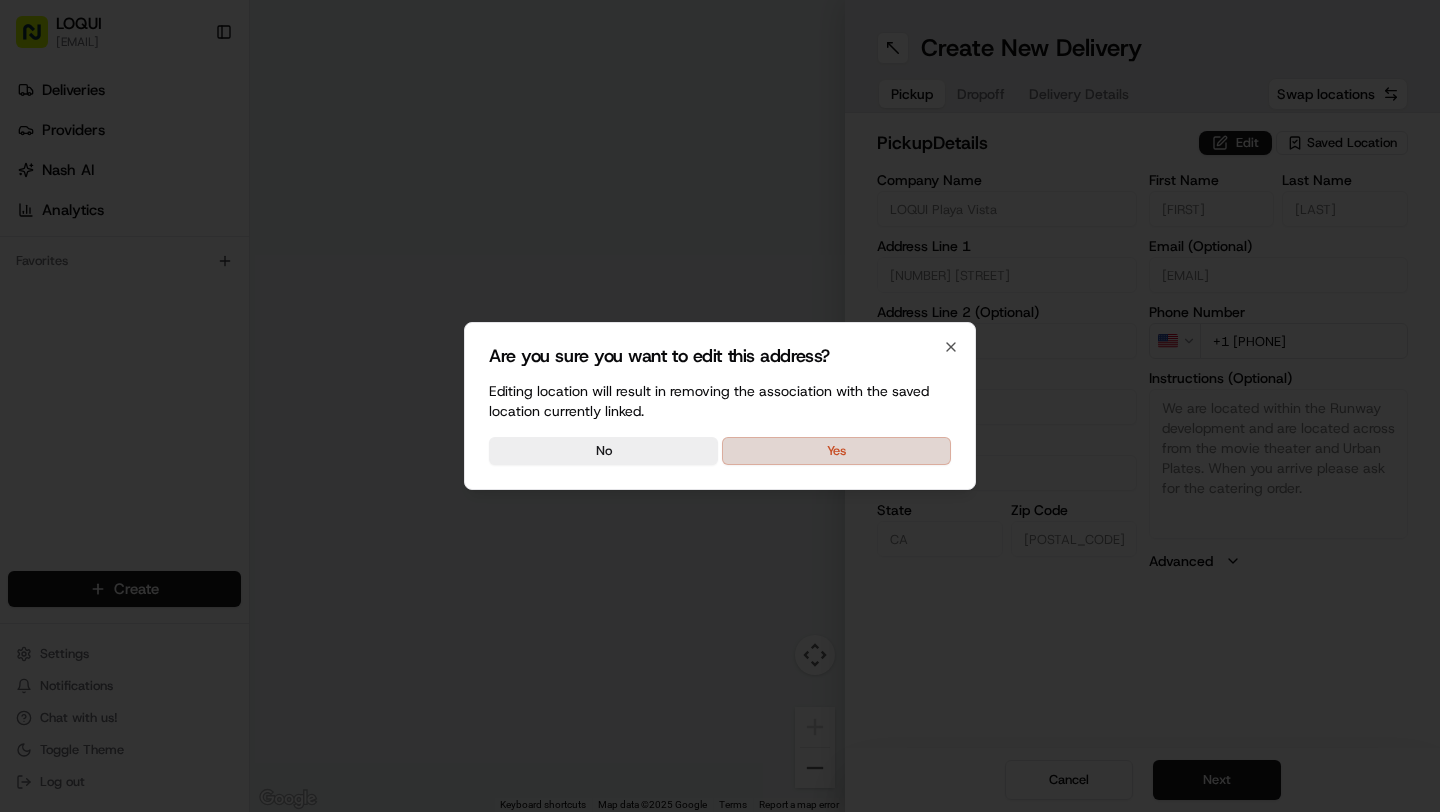 click on "Yes" at bounding box center [836, 451] 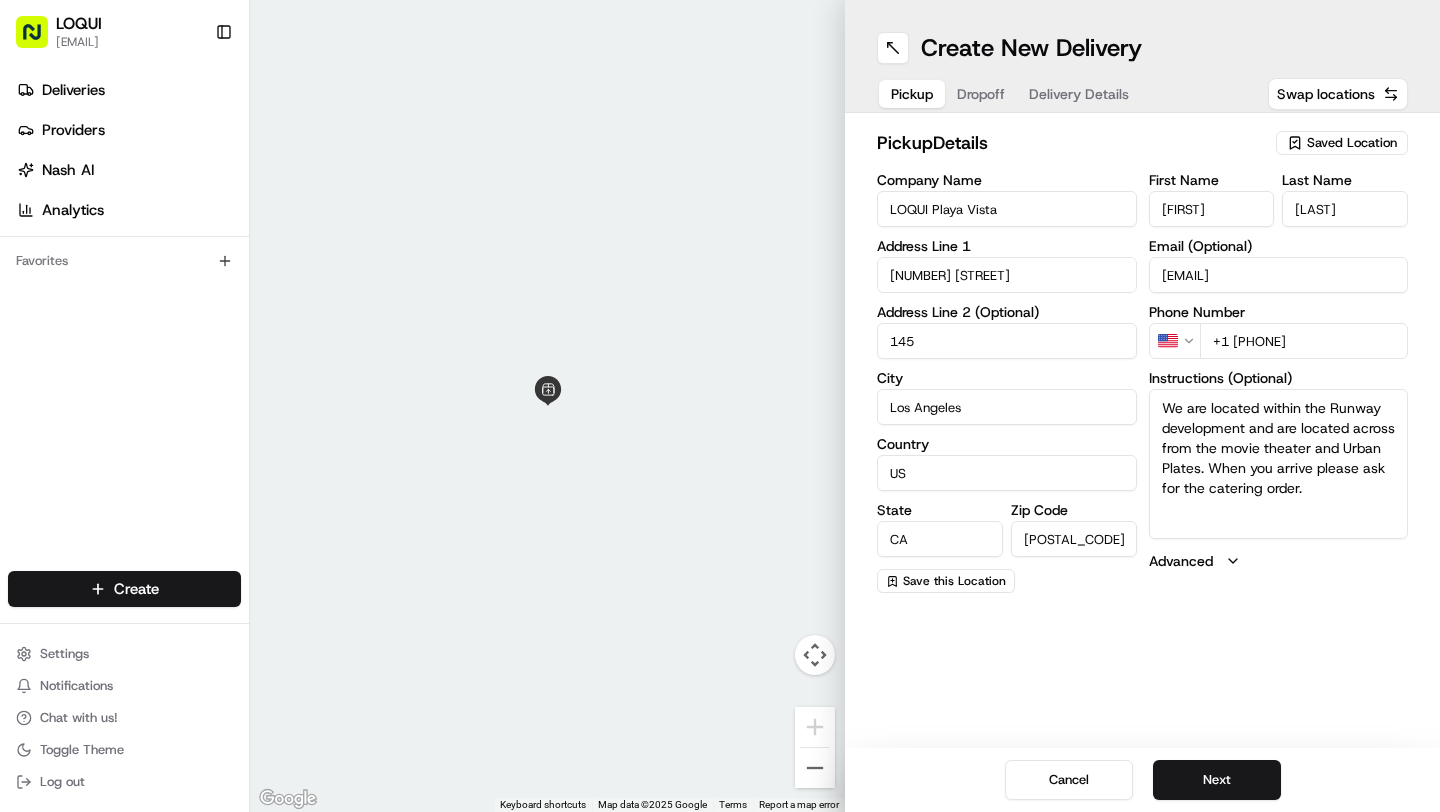 click on "[FIRST]" at bounding box center [1212, 209] 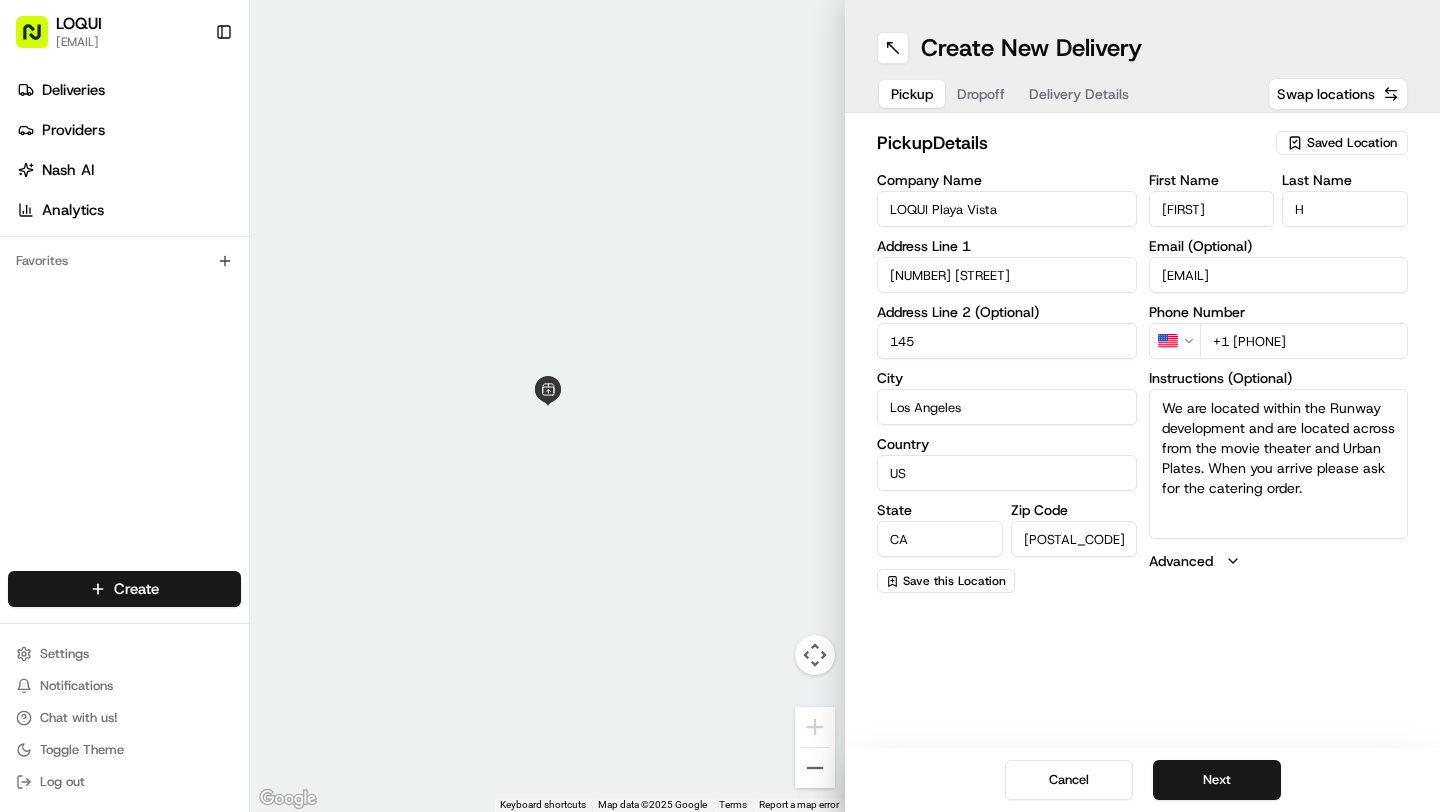 type on "[LAST]" 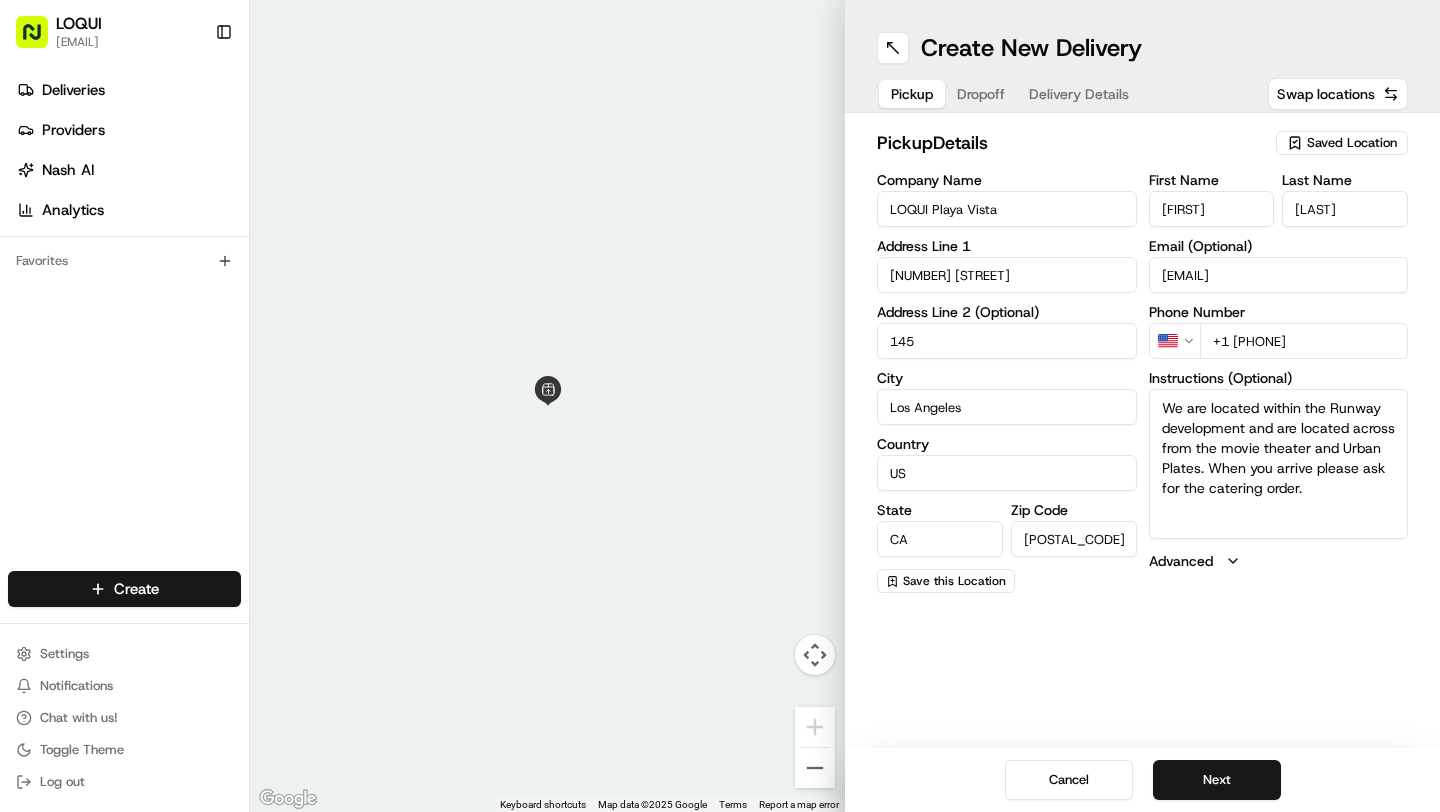 click on "+1 [PHONE]" at bounding box center [1304, 341] 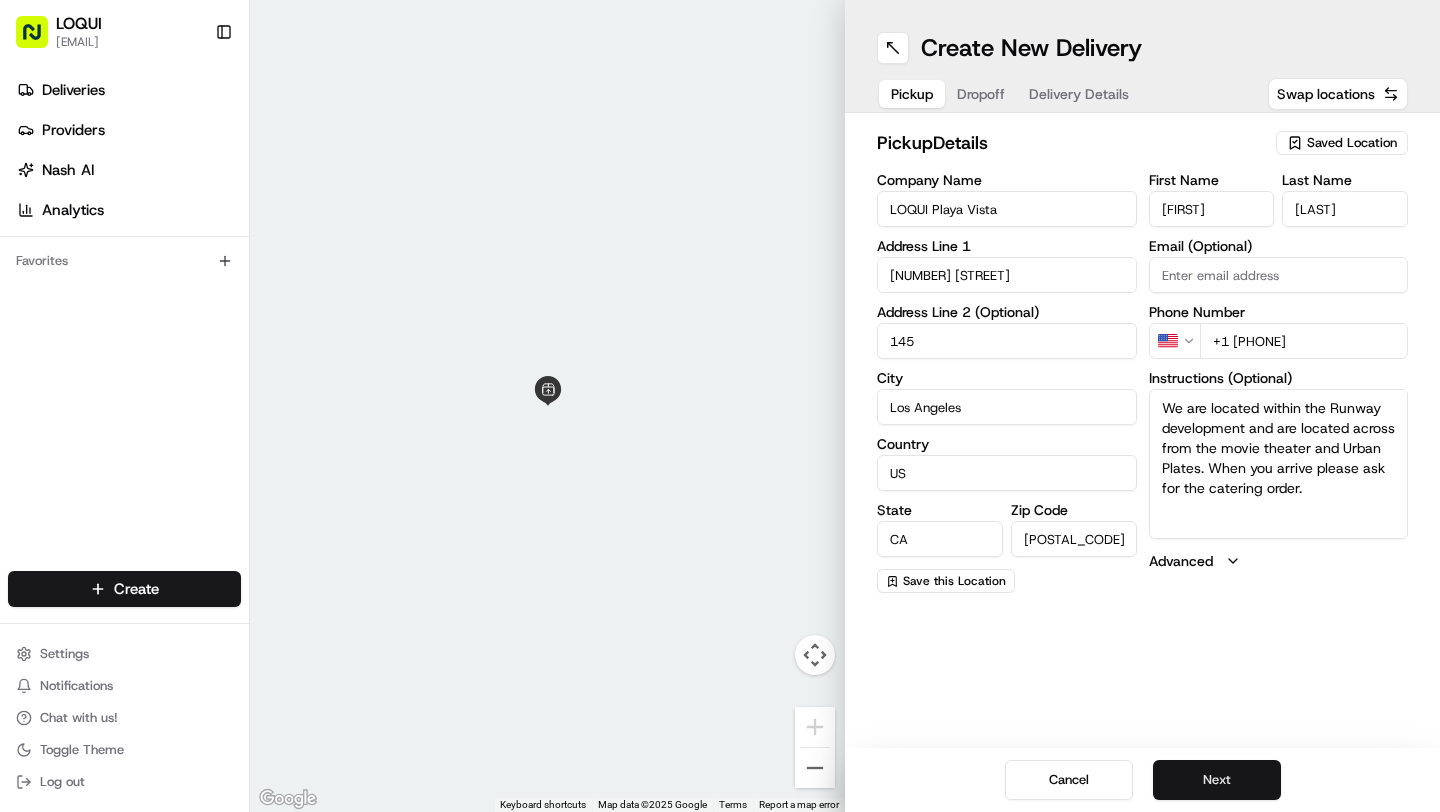 type 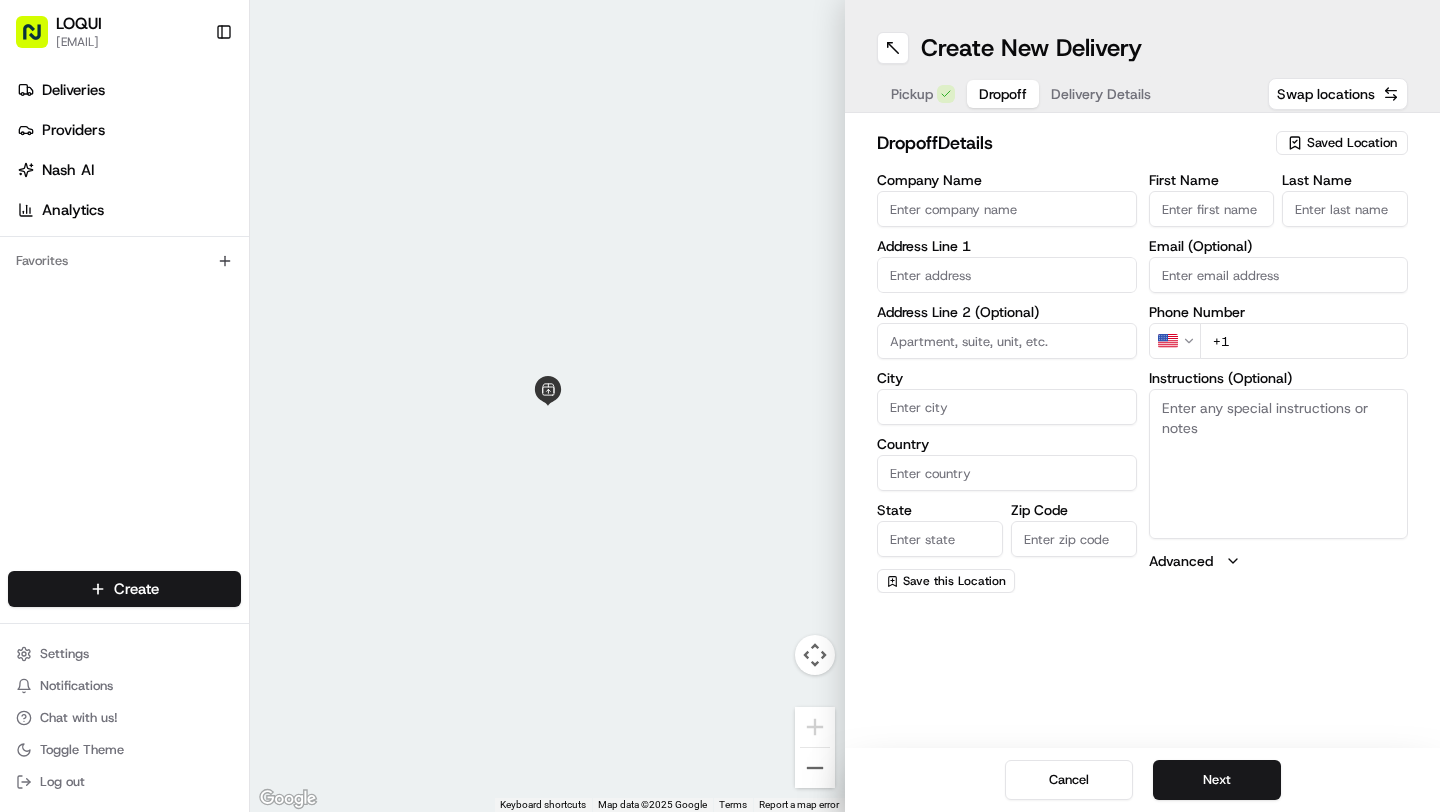 click at bounding box center (1007, 275) 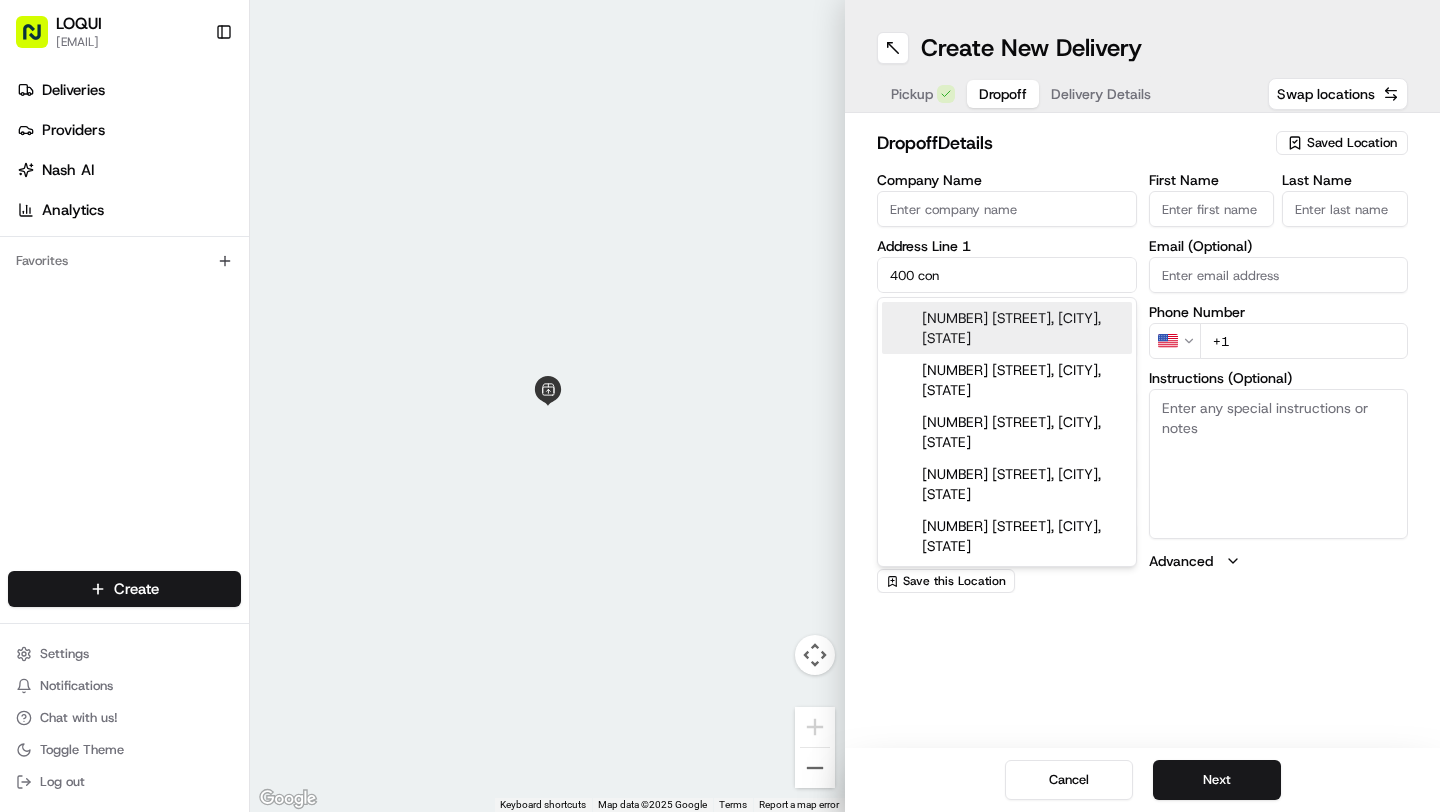 click on "[NUMBER] [STREET], [CITY], [STATE]" at bounding box center (1007, 328) 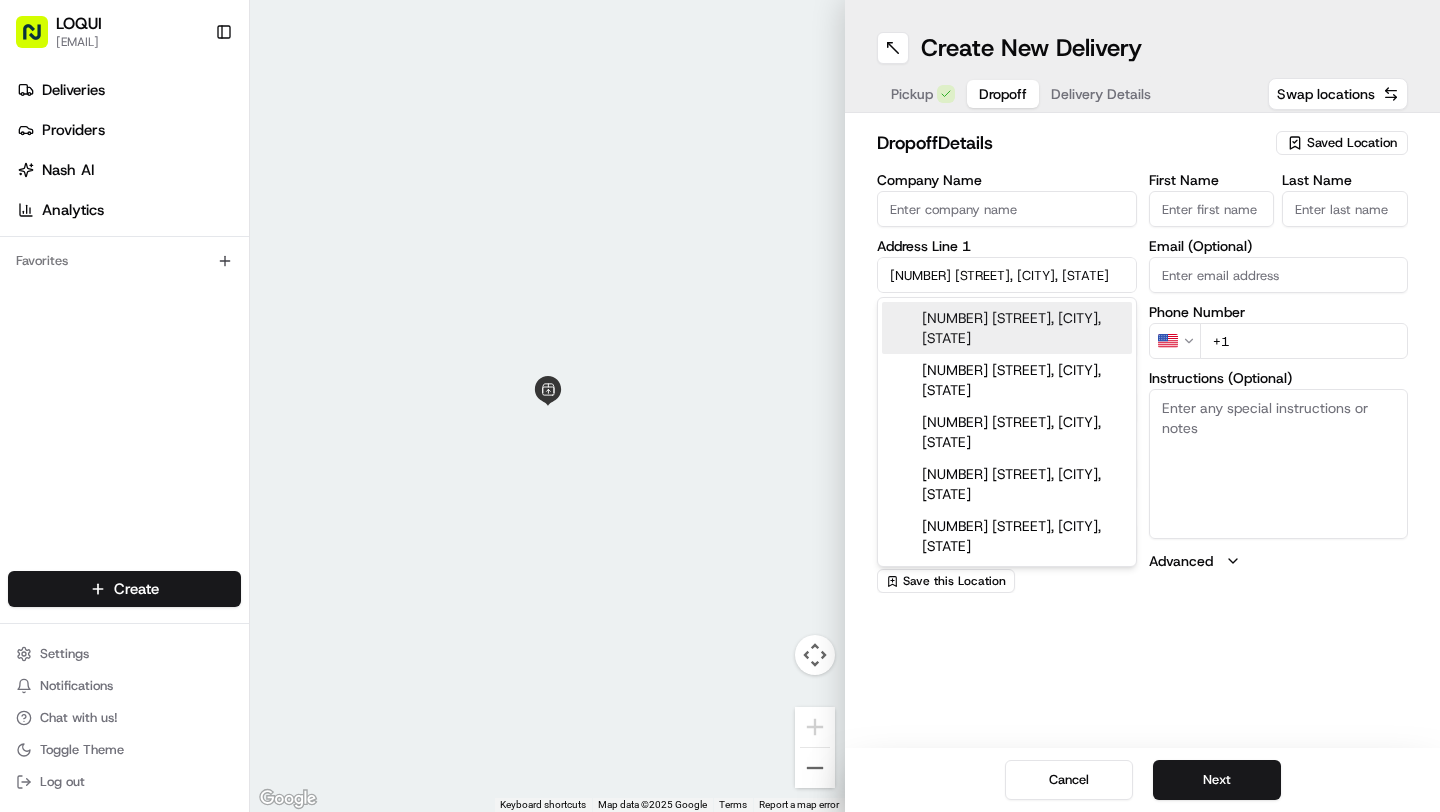 type on "[NUMBER] [STREET], [CITY], [STATE] [POSTAL_CODE], [COUNTRY]" 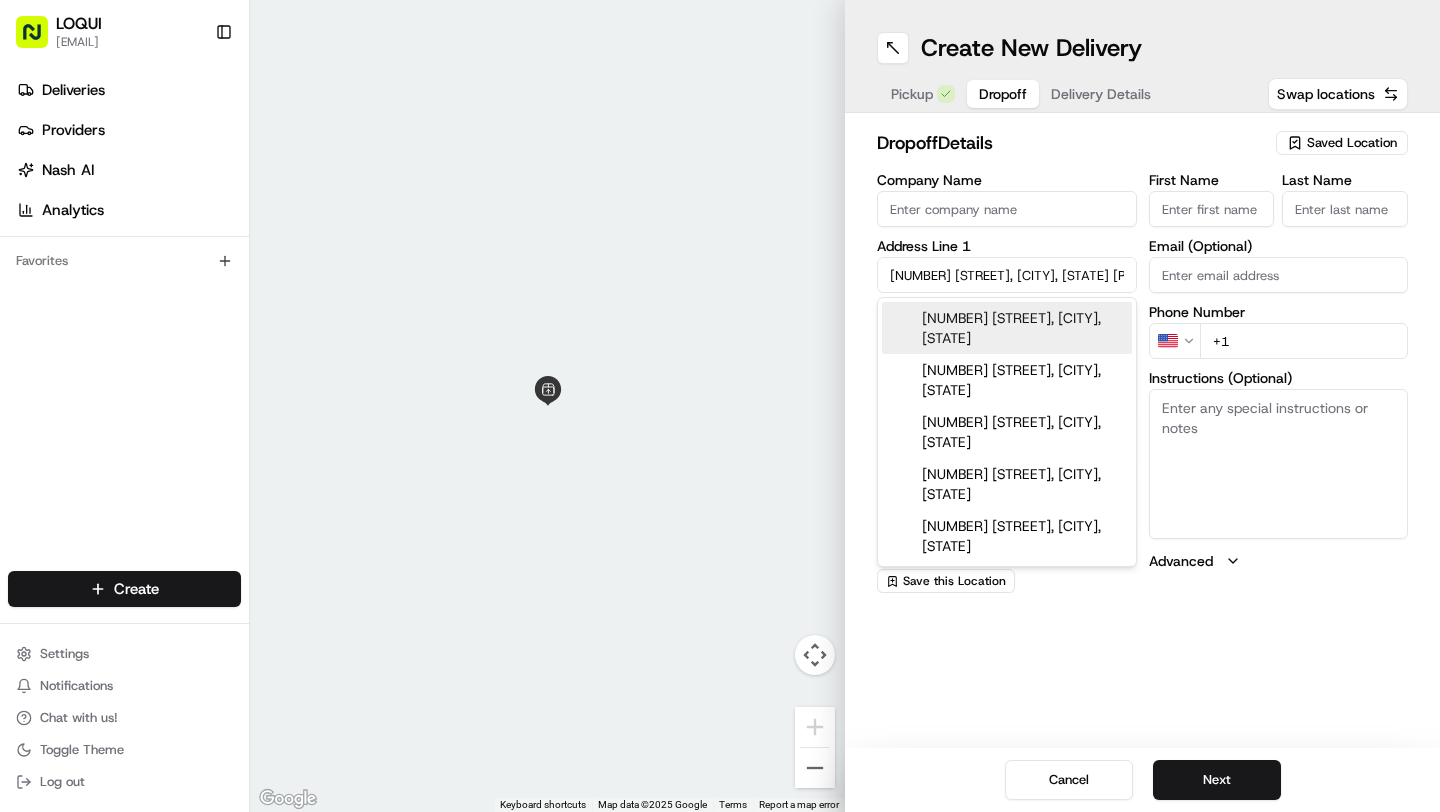 type on "[NUMBER] [STREET]" 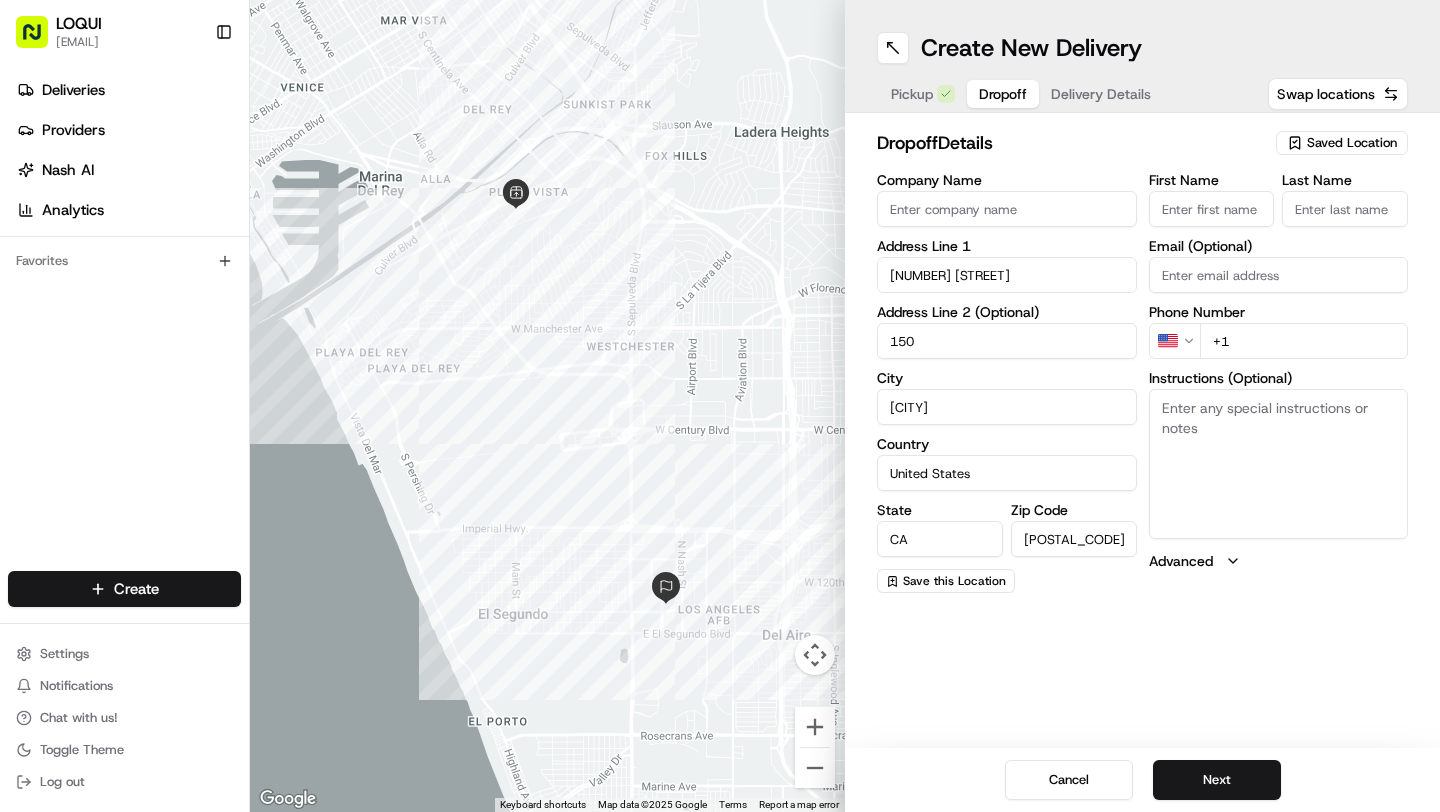type on "150" 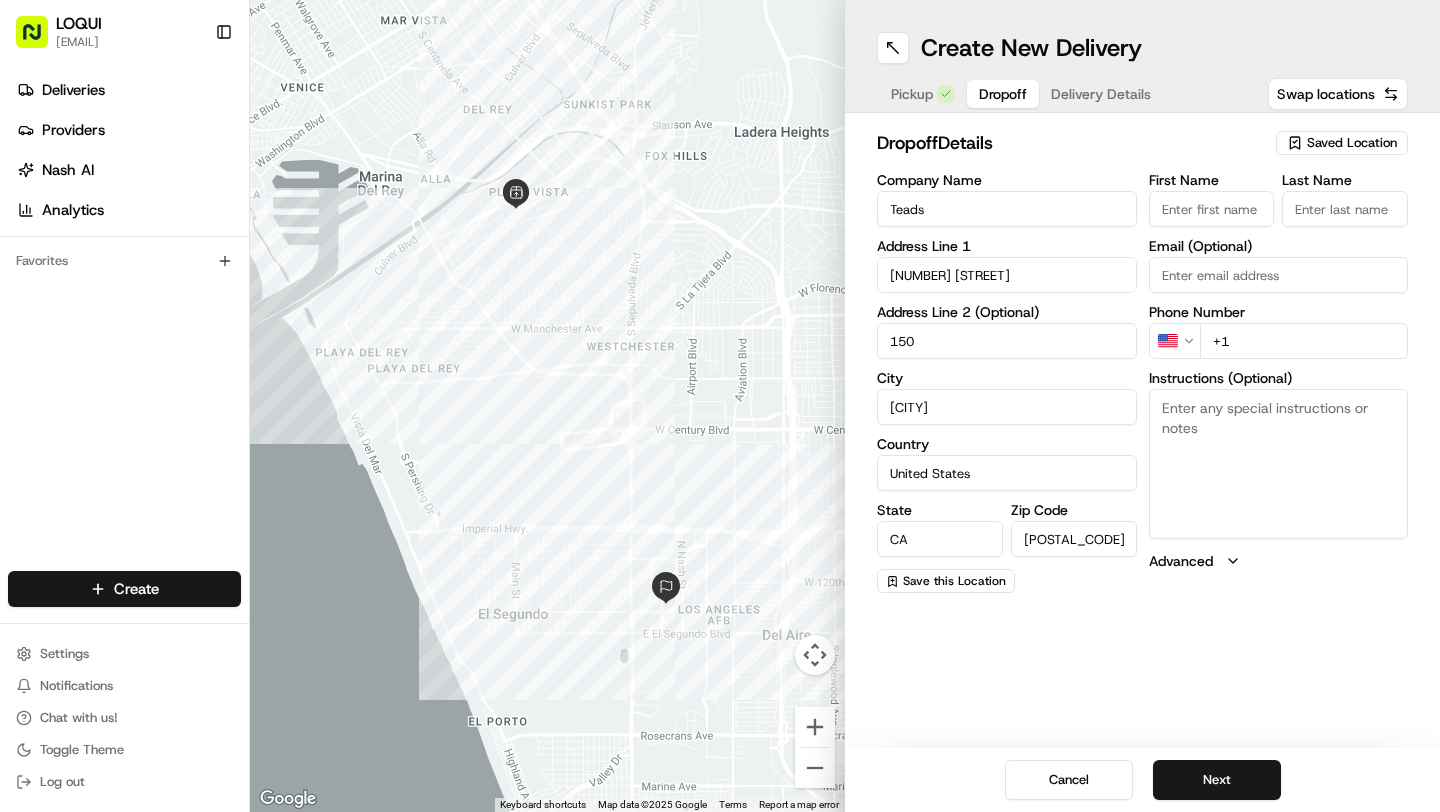 type on "Teads" 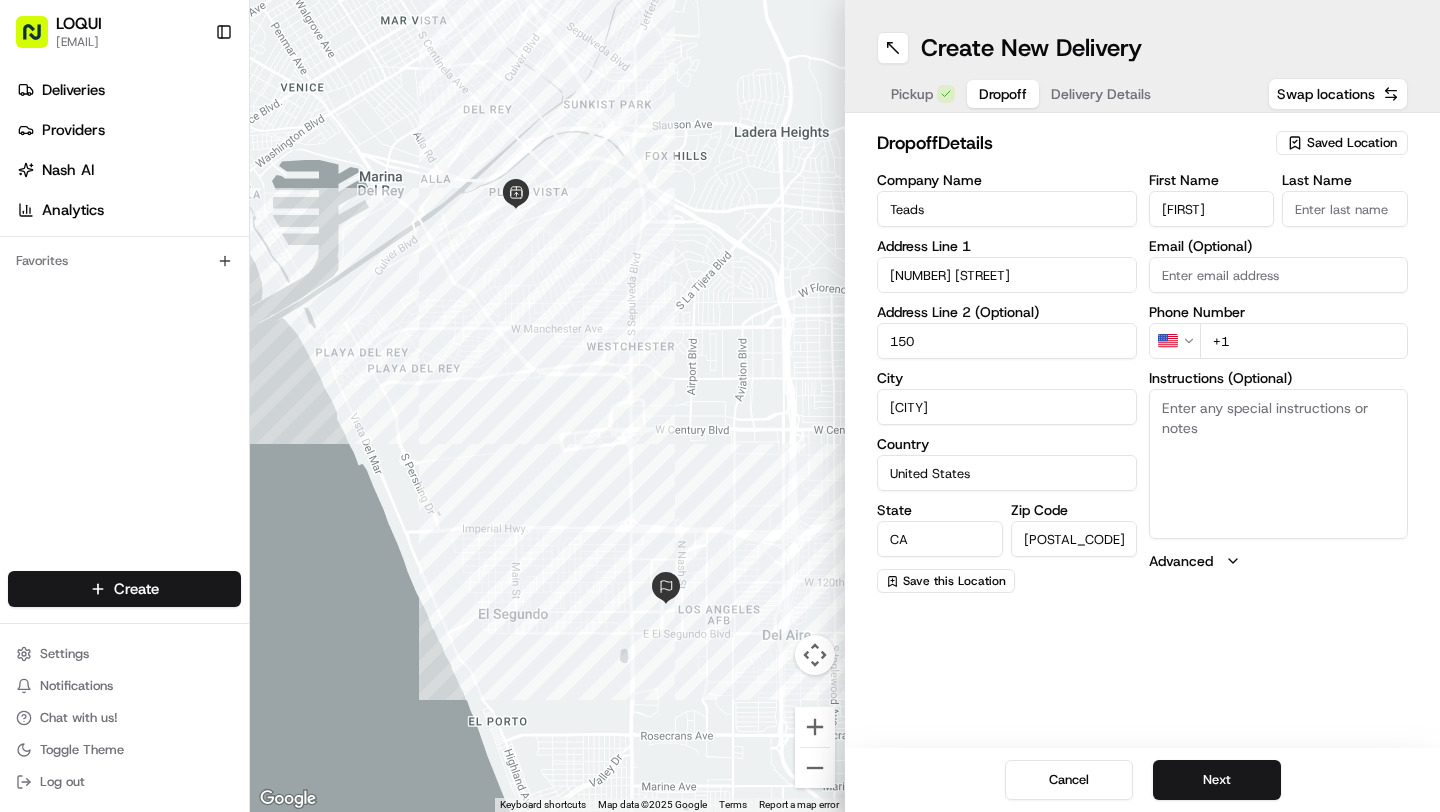 type on "[FIRST]" 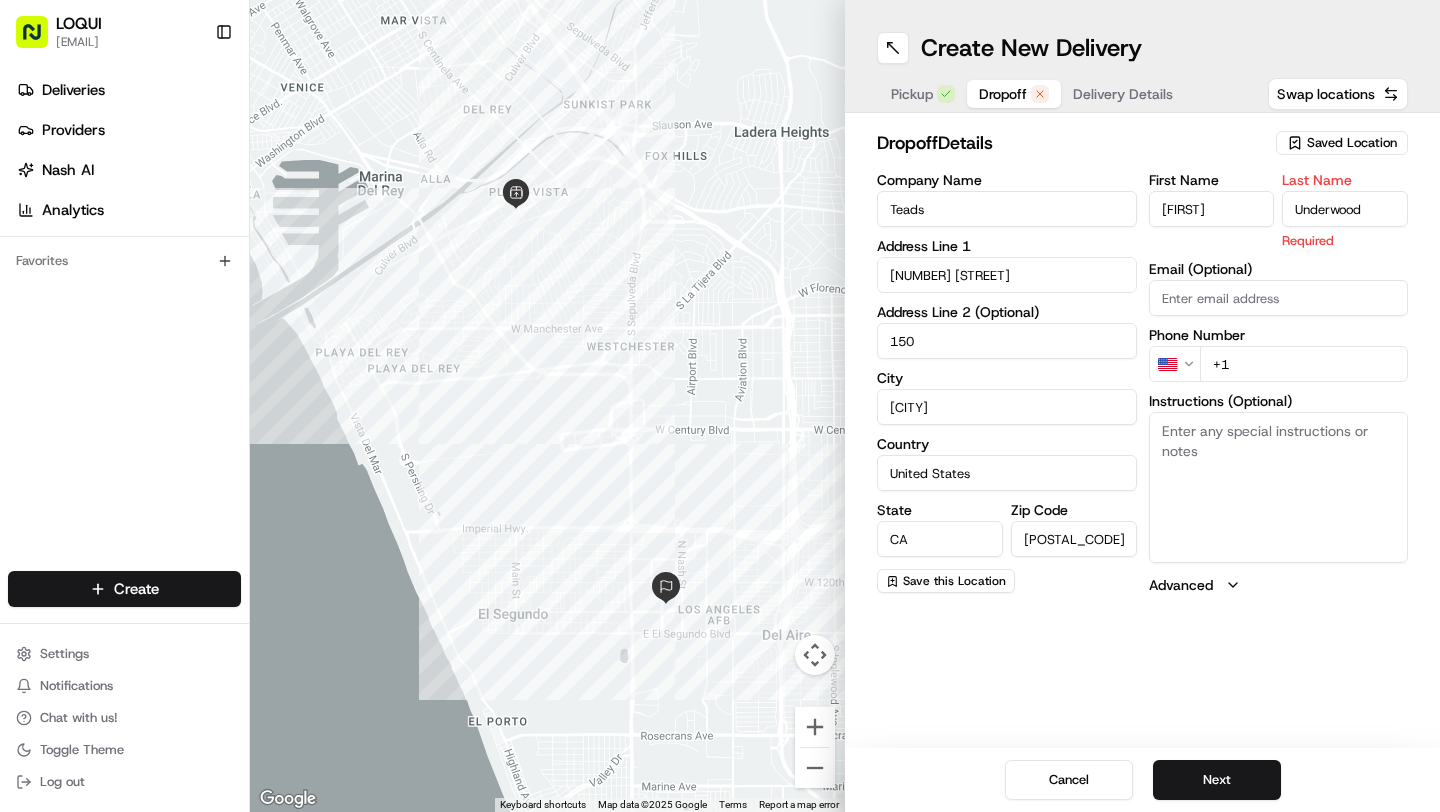 type on "Underwood" 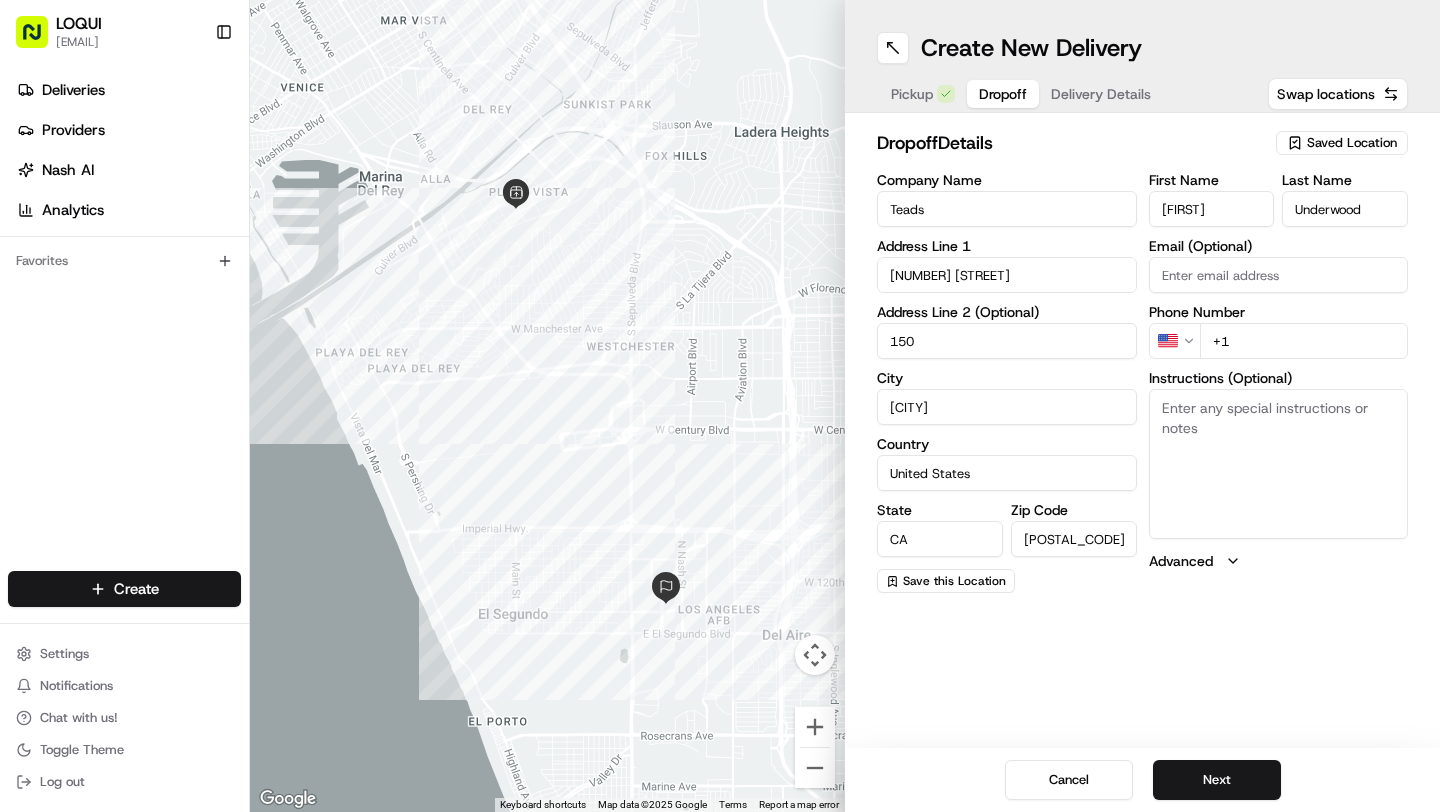 click on "Create New Delivery Pickup Dropoff Delivery Details Swap locations dropoff  Details Saved Location Company Name Teads Address Line 1 [NUMBER] [STREET] Address Line 2 (Optional) [NUMBER] City [CITY] Country United States State CA Zip Code [POSTAL_CODE] Save this Location First Name [FIRST] Last Name [LAST] Email (Optional) [EMAIL] Phone Number US +1 Instructions (Optional) Advanced Cancel Next" at bounding box center (1142, 406) 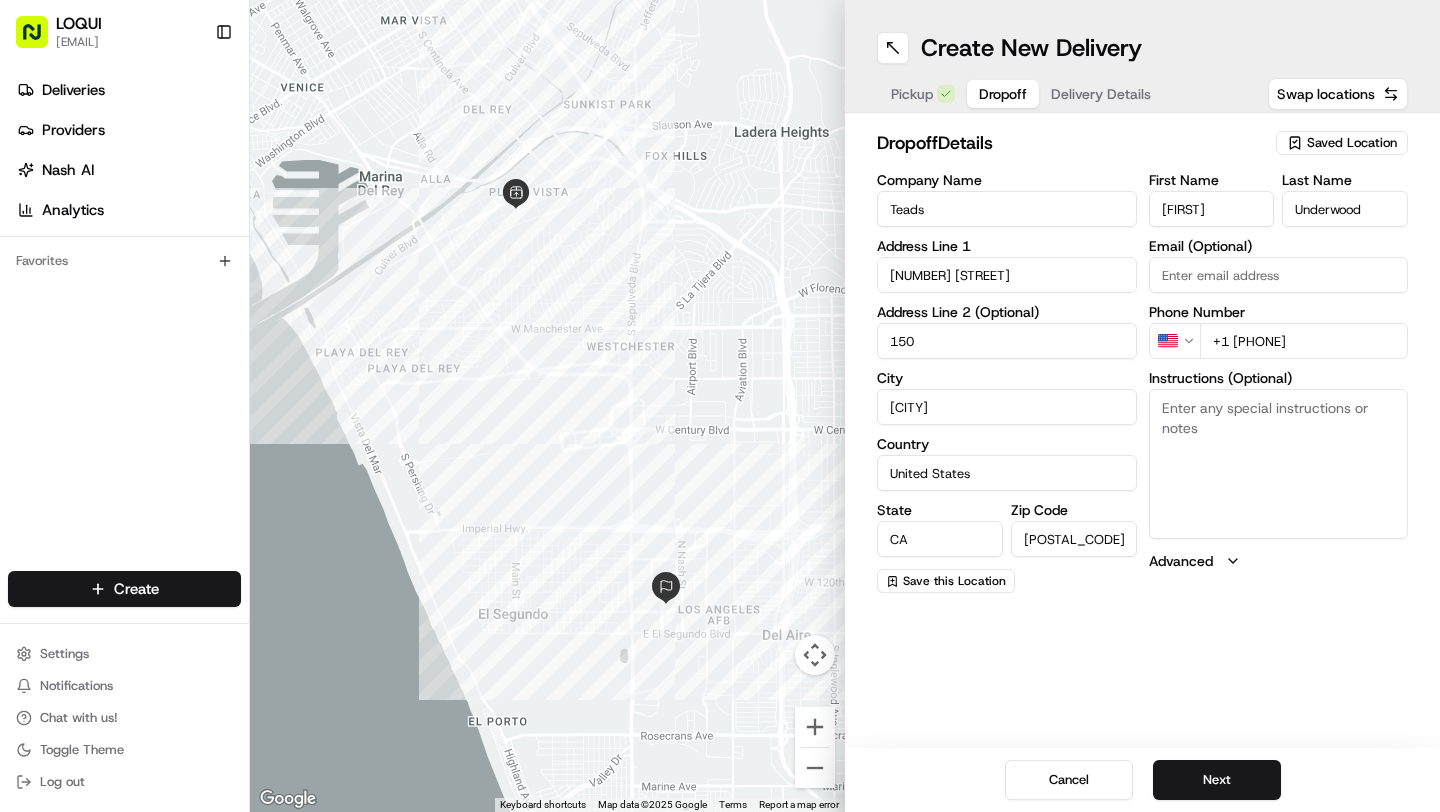 type on "+1 [PHONE]" 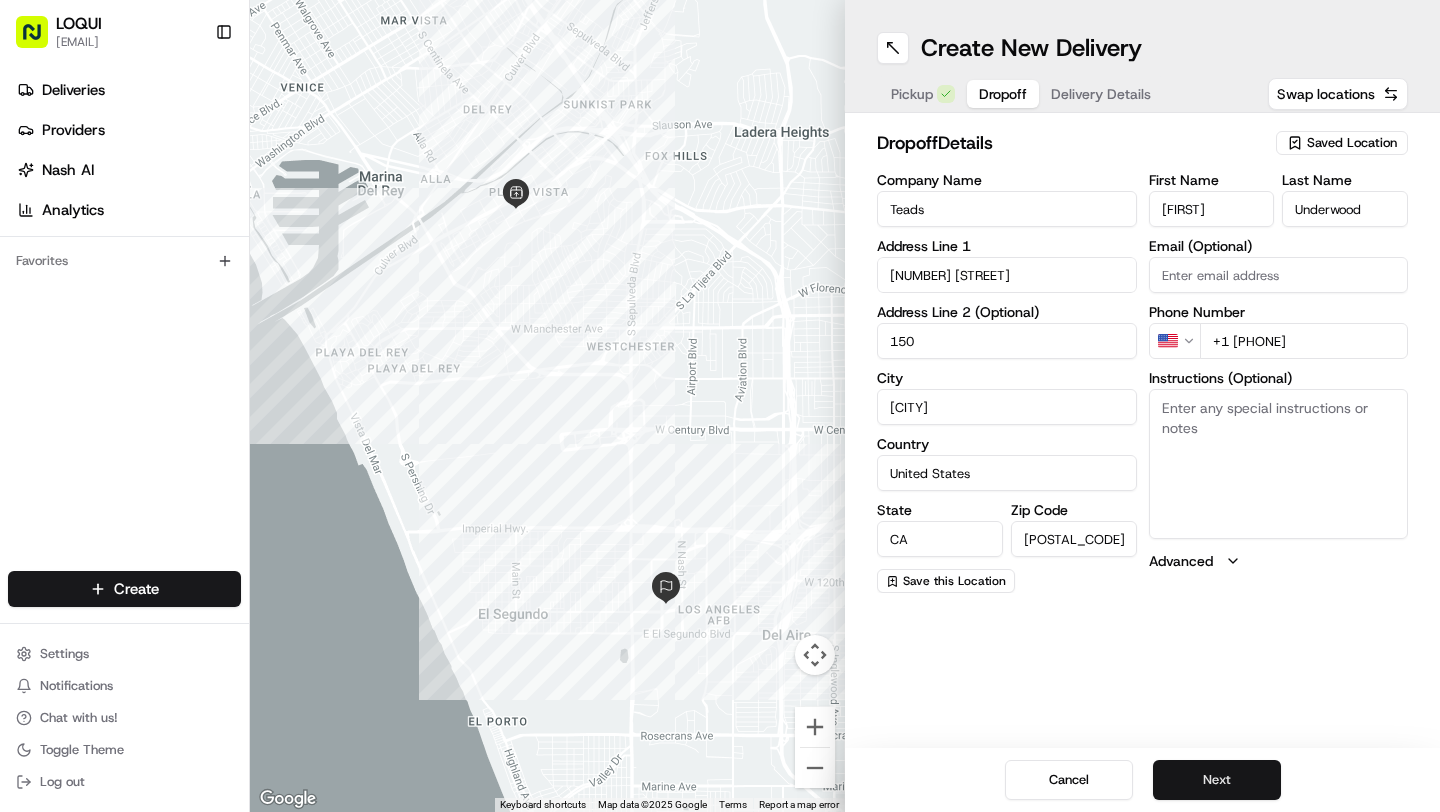 click on "Next" at bounding box center (1217, 780) 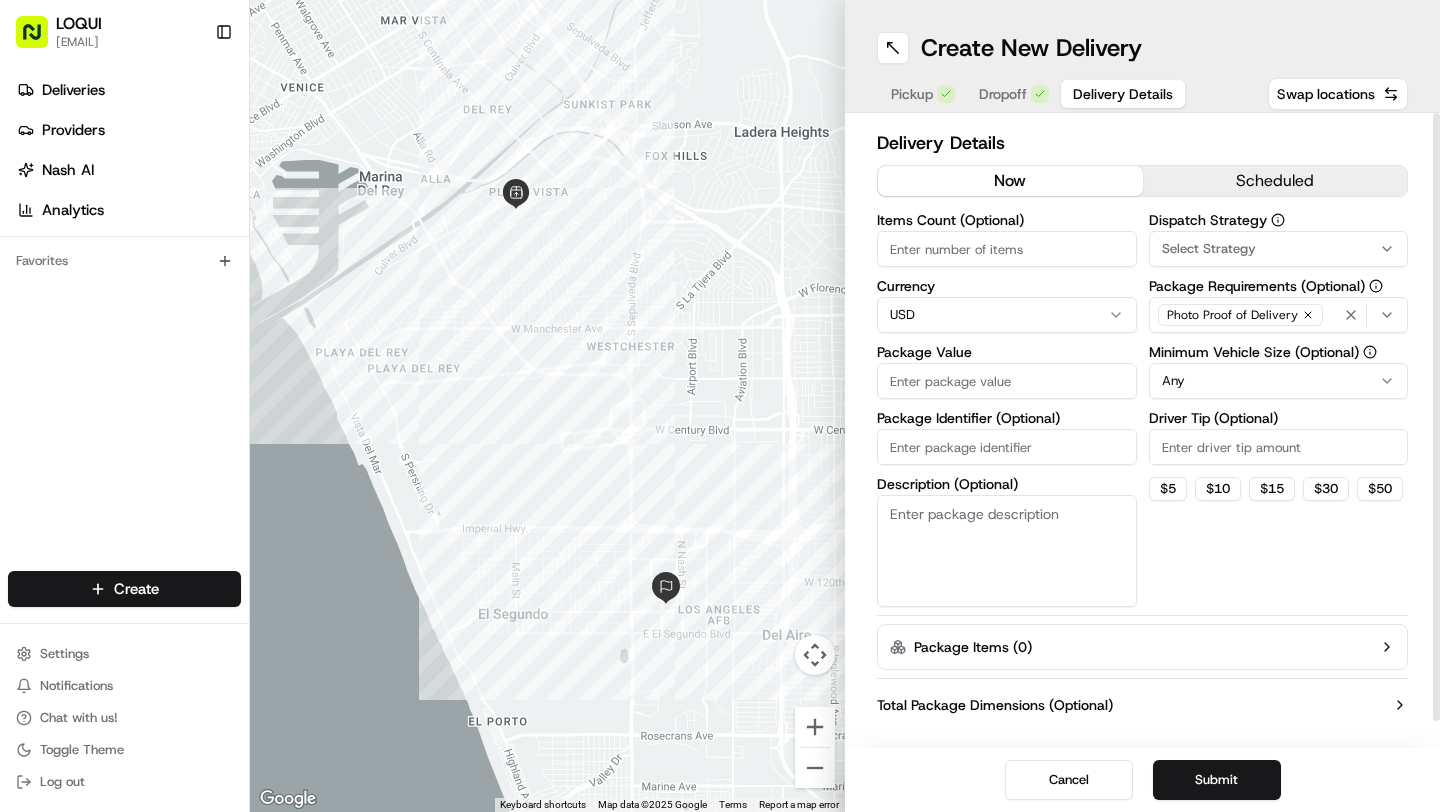 click on "scheduled" at bounding box center [1275, 181] 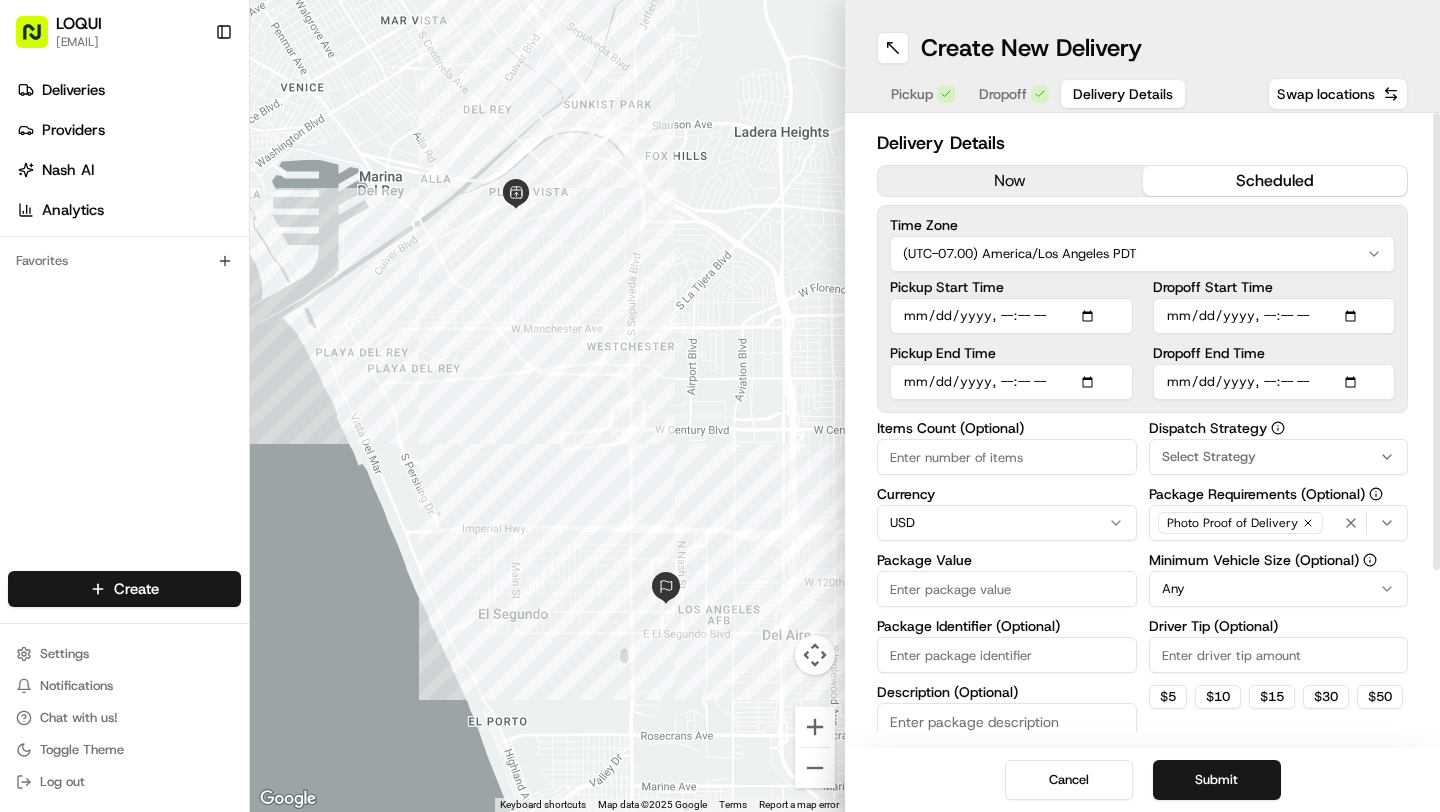 click on "Pickup Start Time" at bounding box center (1011, 316) 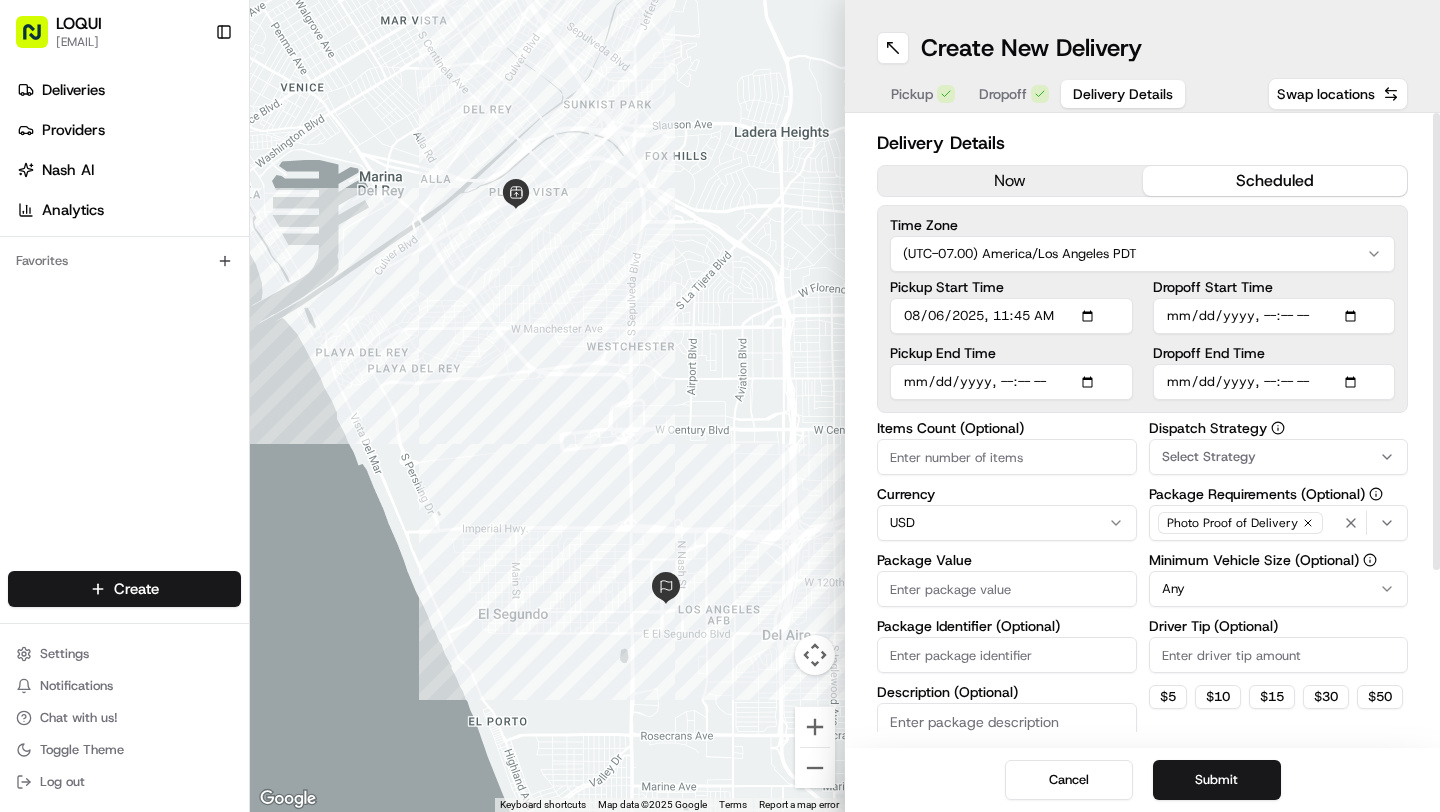 click on "Pickup Start Time" at bounding box center (1011, 316) 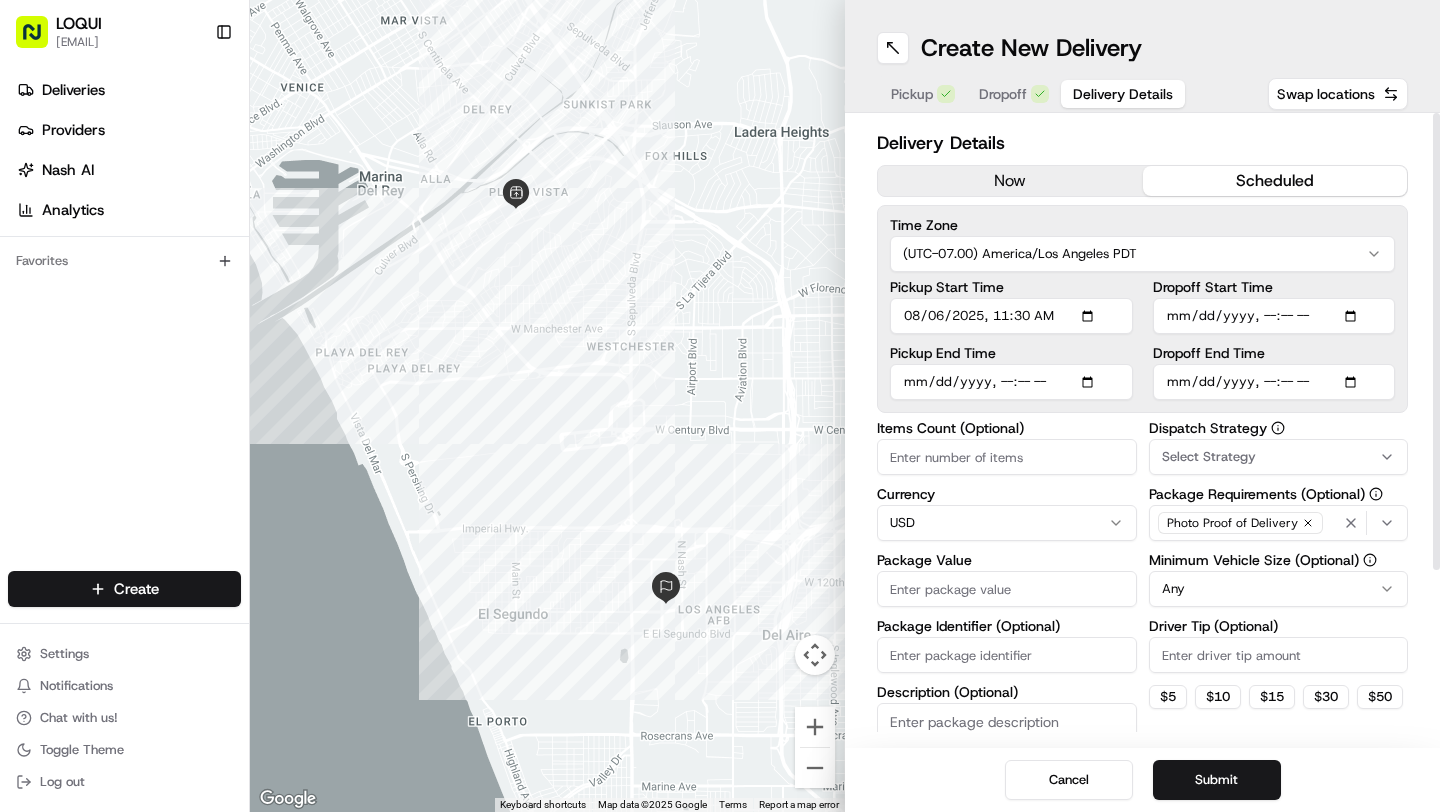 type on "2025-08-06T11:30" 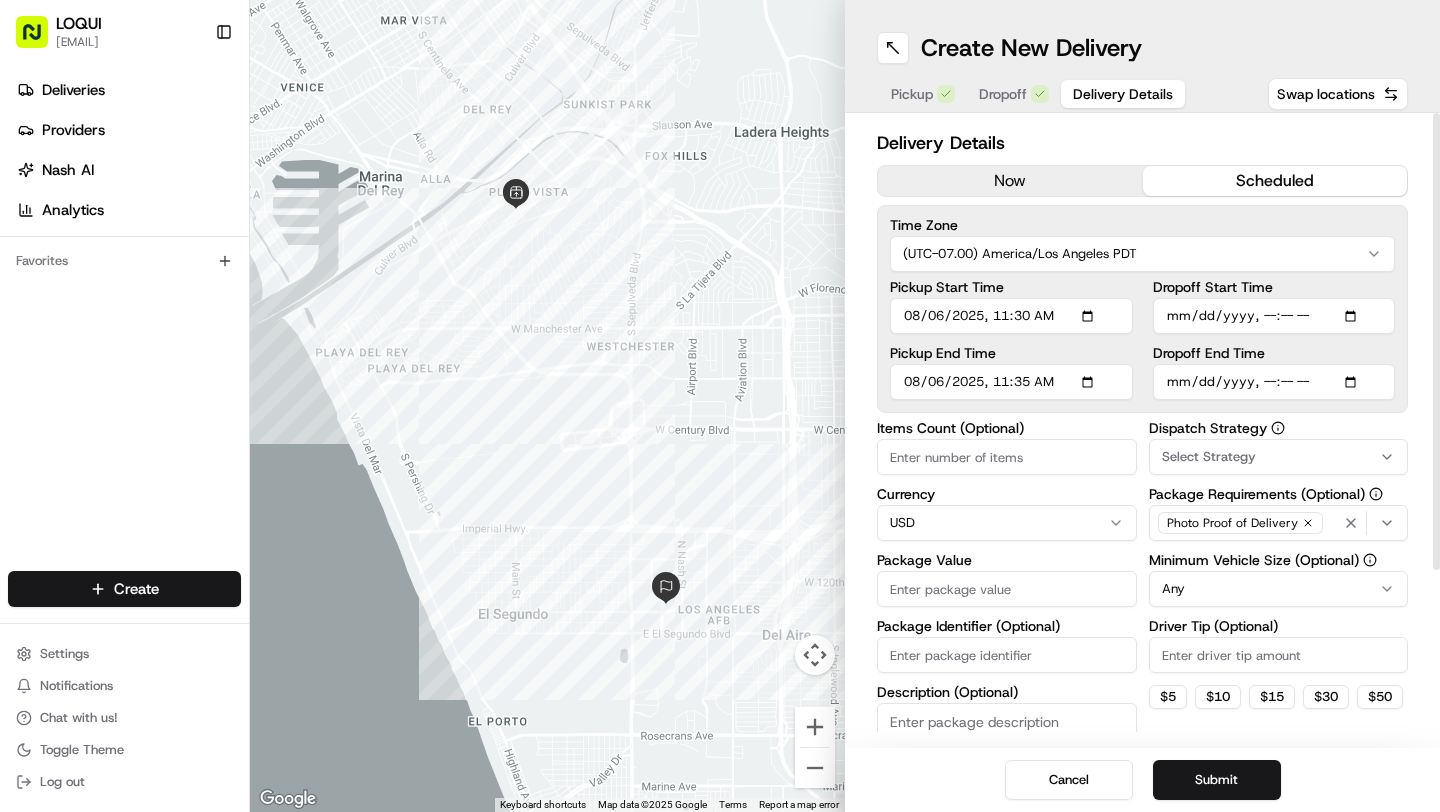 type on "2025-08-06T11:35" 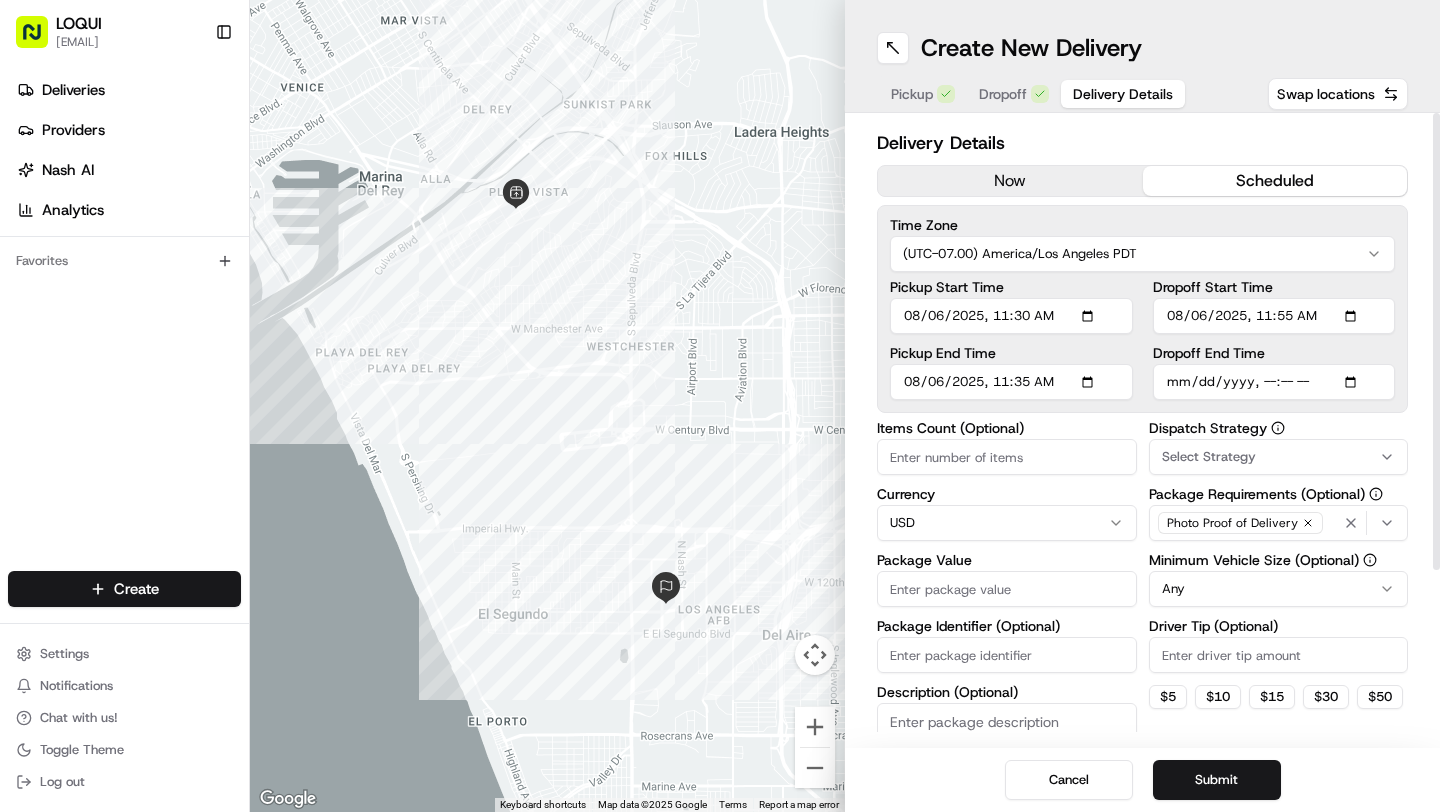 type on "2025-08-06T11:55" 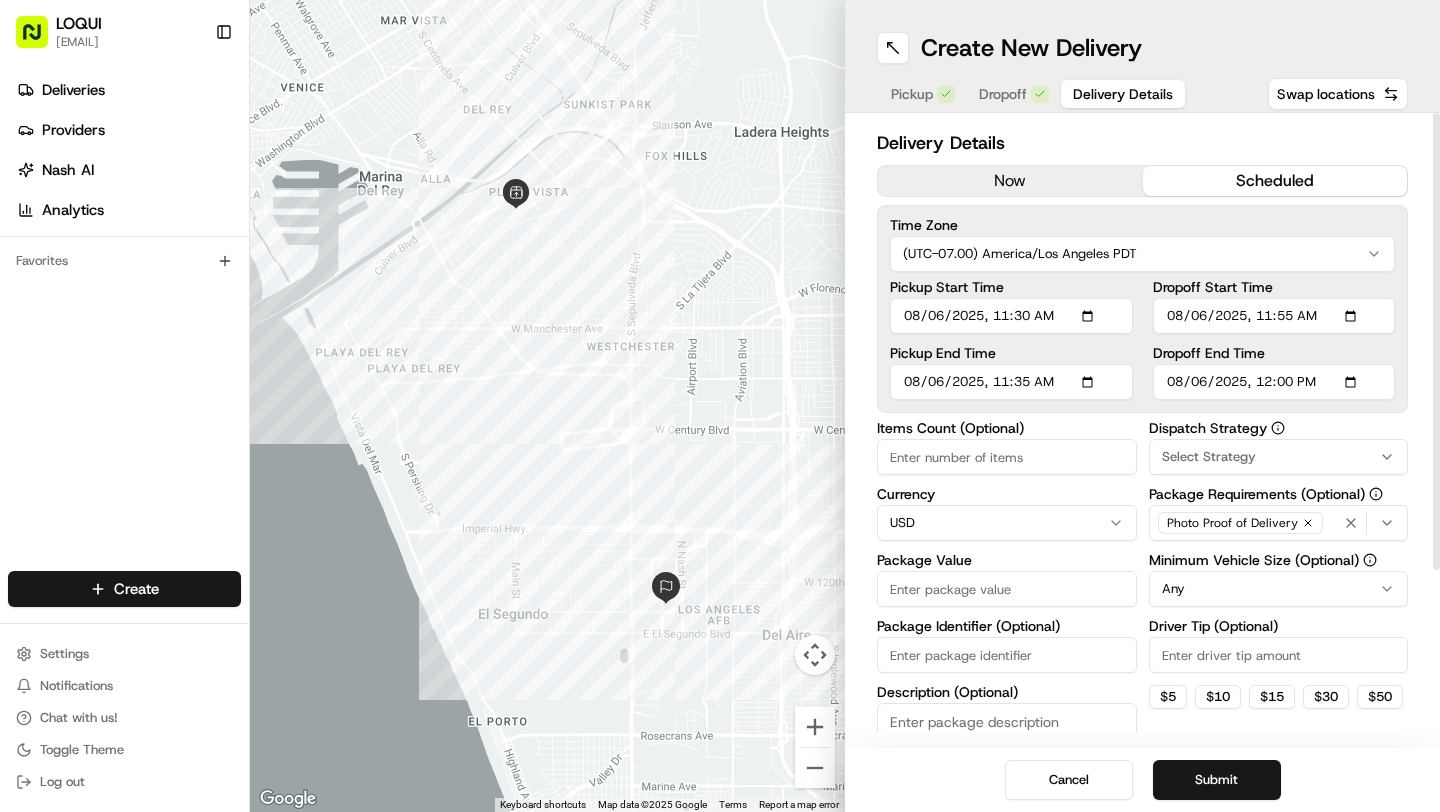 type on "2025-08-06T12:00" 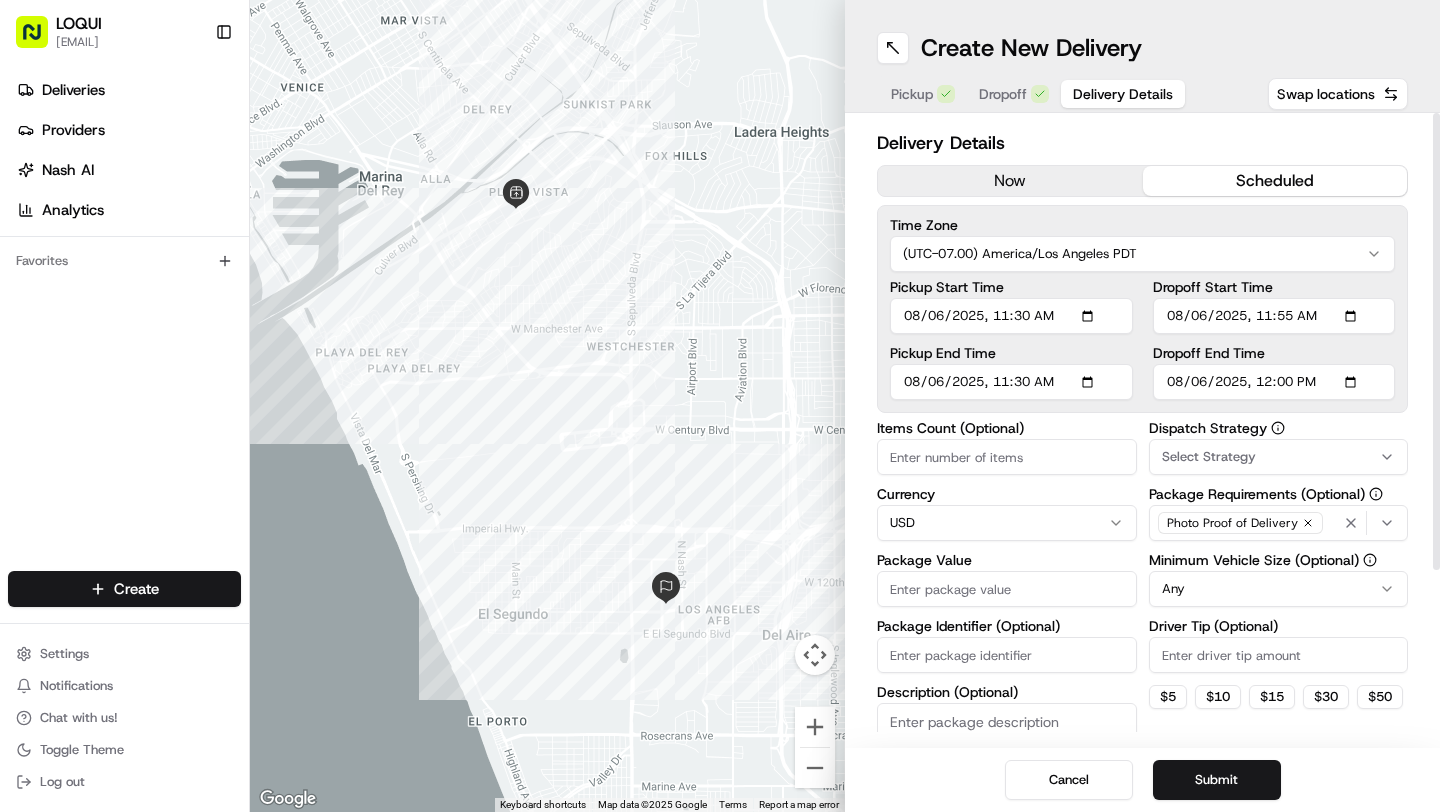 type on "2025-08-06T11:30" 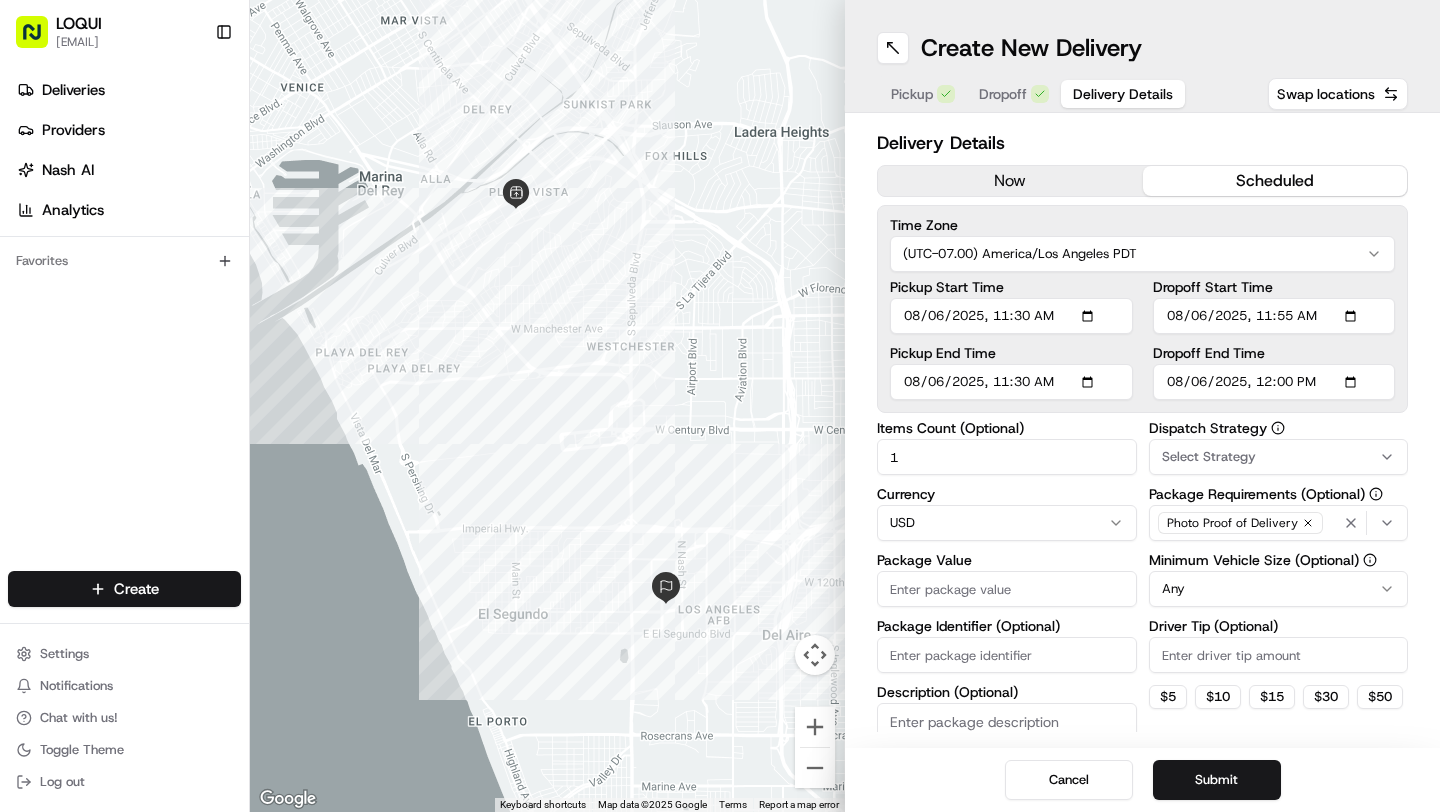 type on "1" 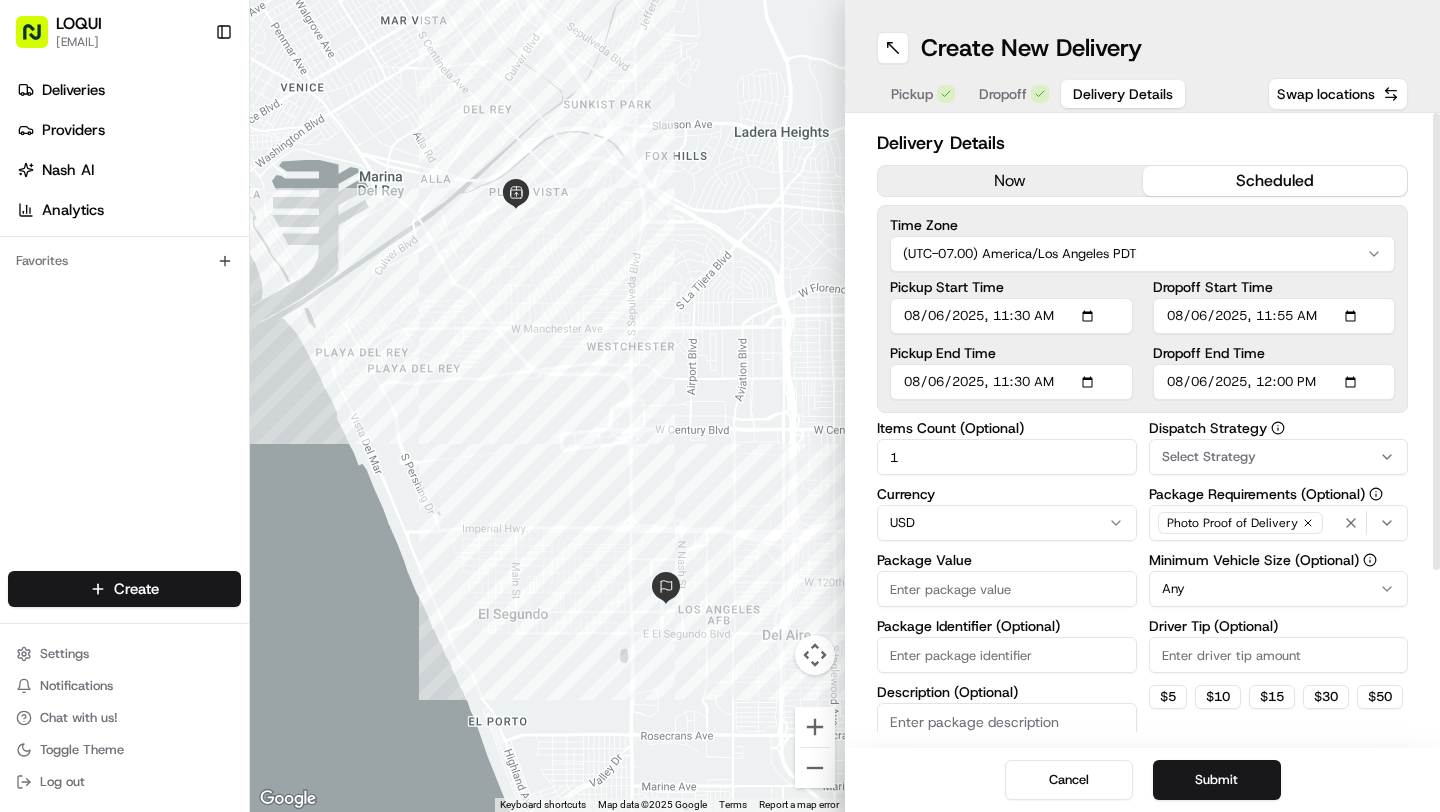 click on "Package Value" at bounding box center (1007, 589) 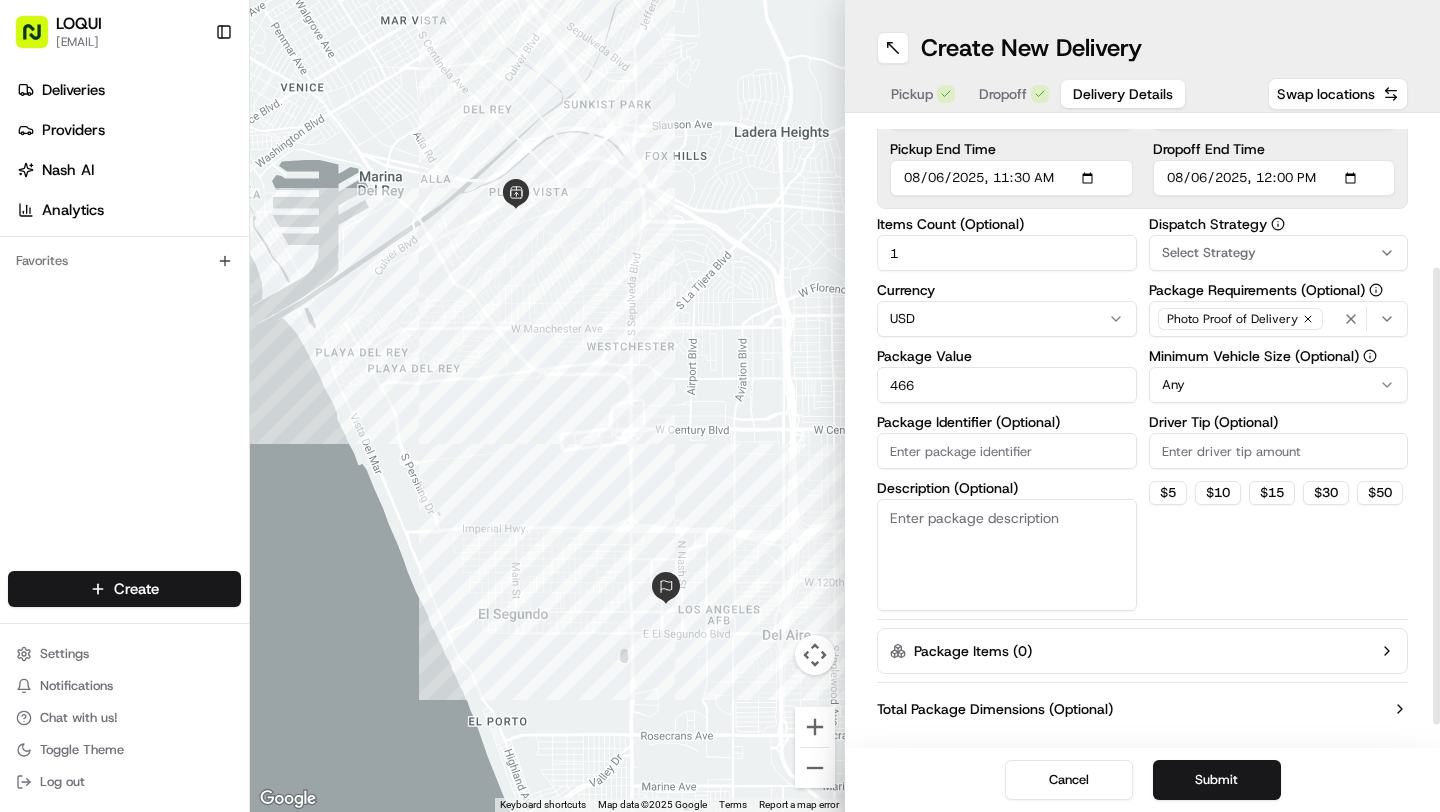 scroll, scrollTop: 235, scrollLeft: 0, axis: vertical 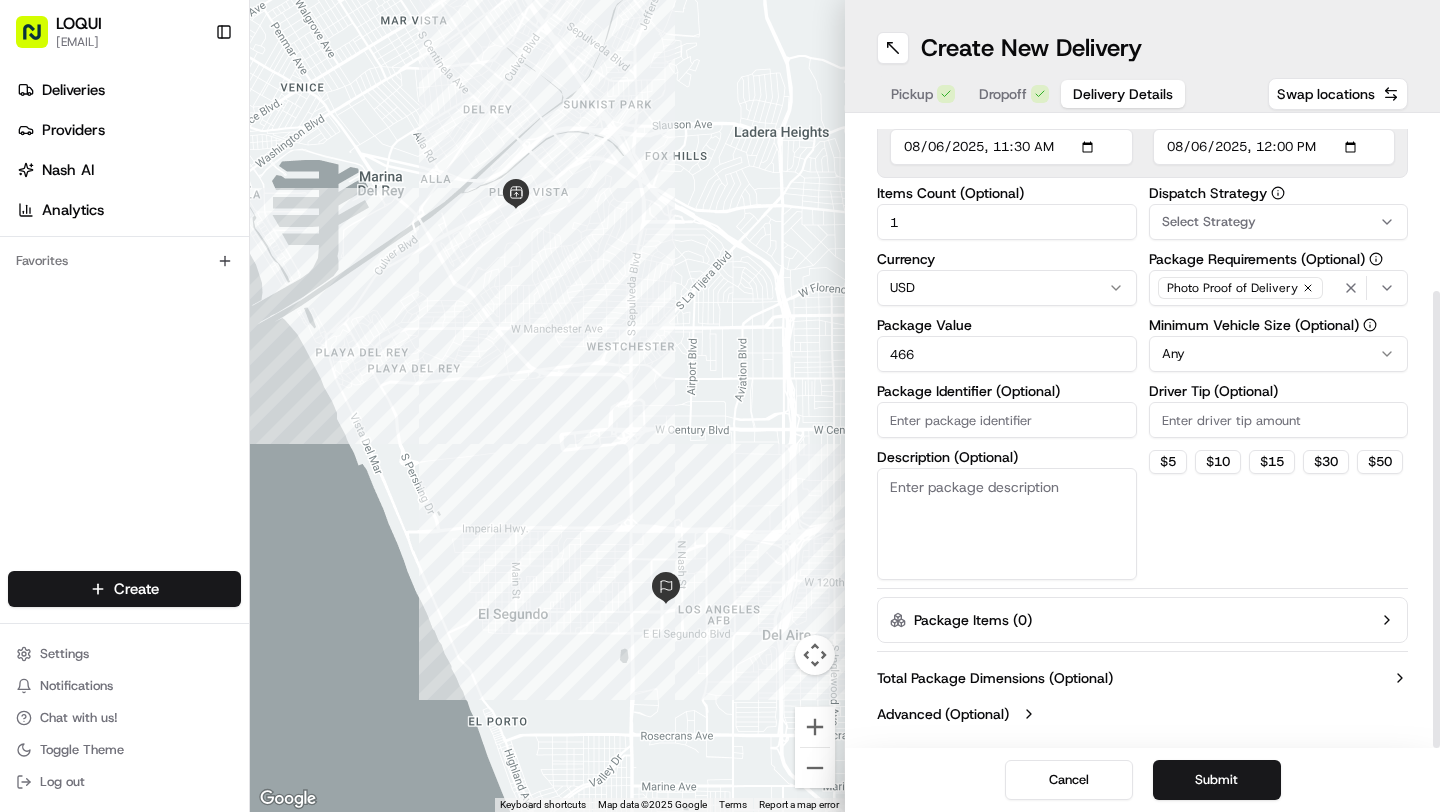 type on "466" 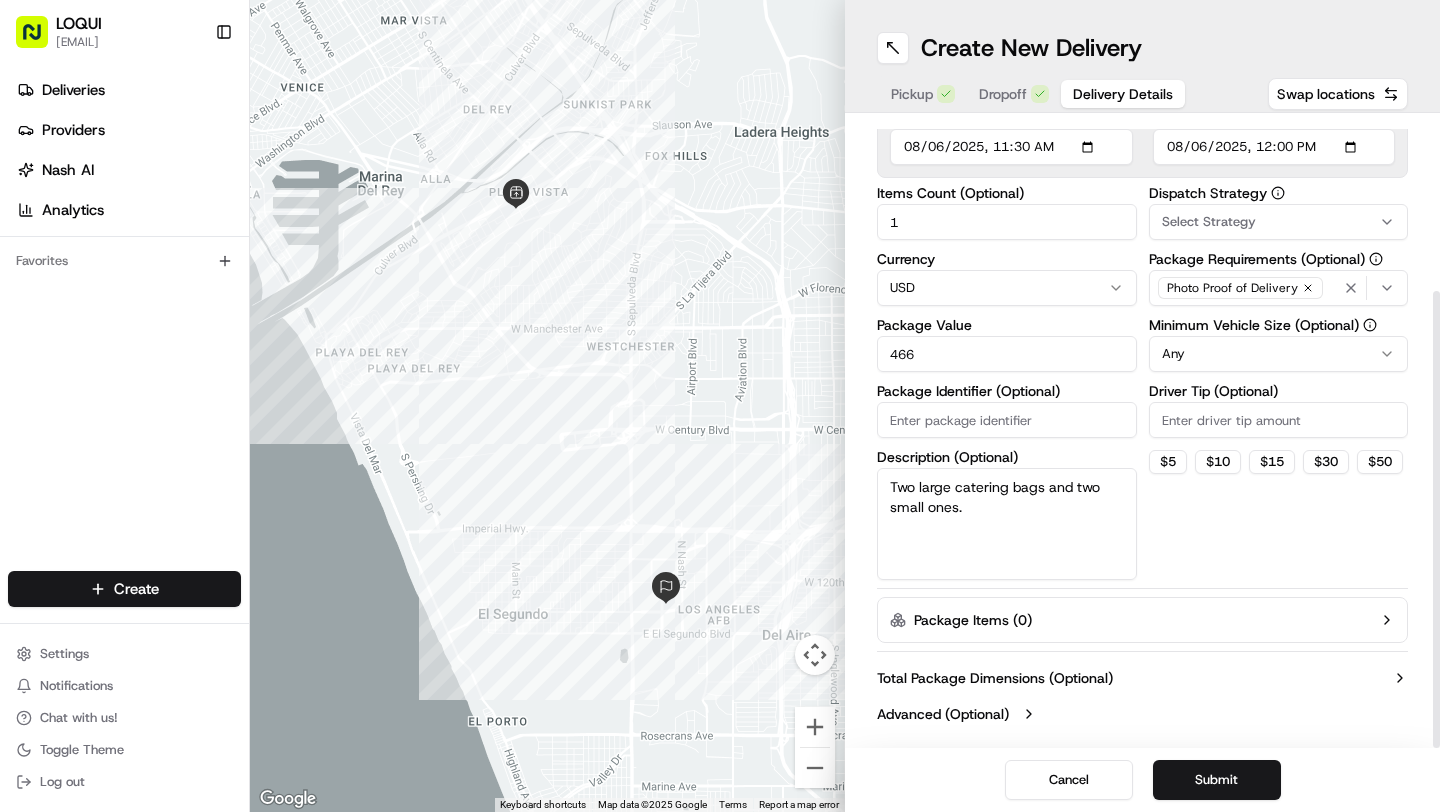 type on "Two large catering bags and two small ones." 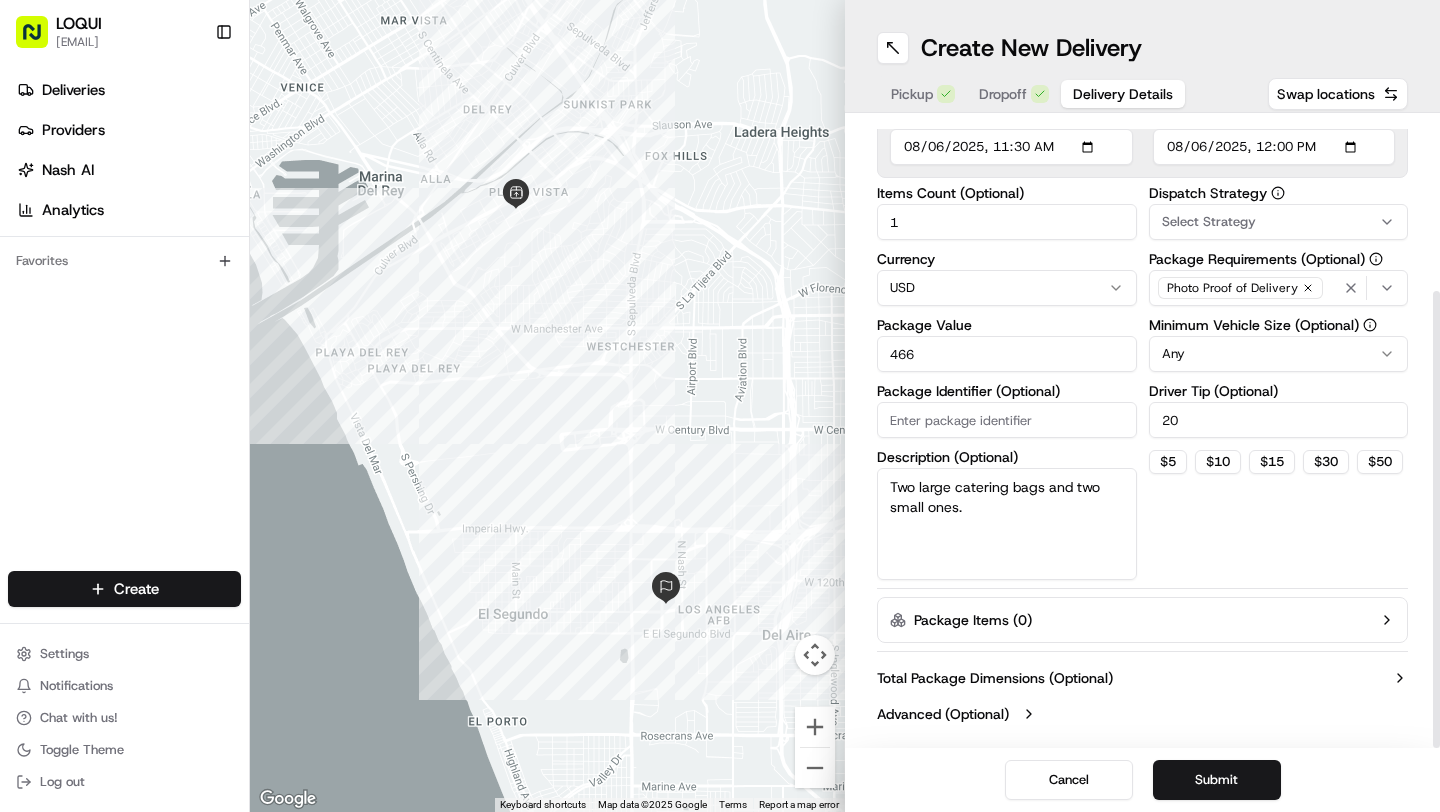 type on "20" 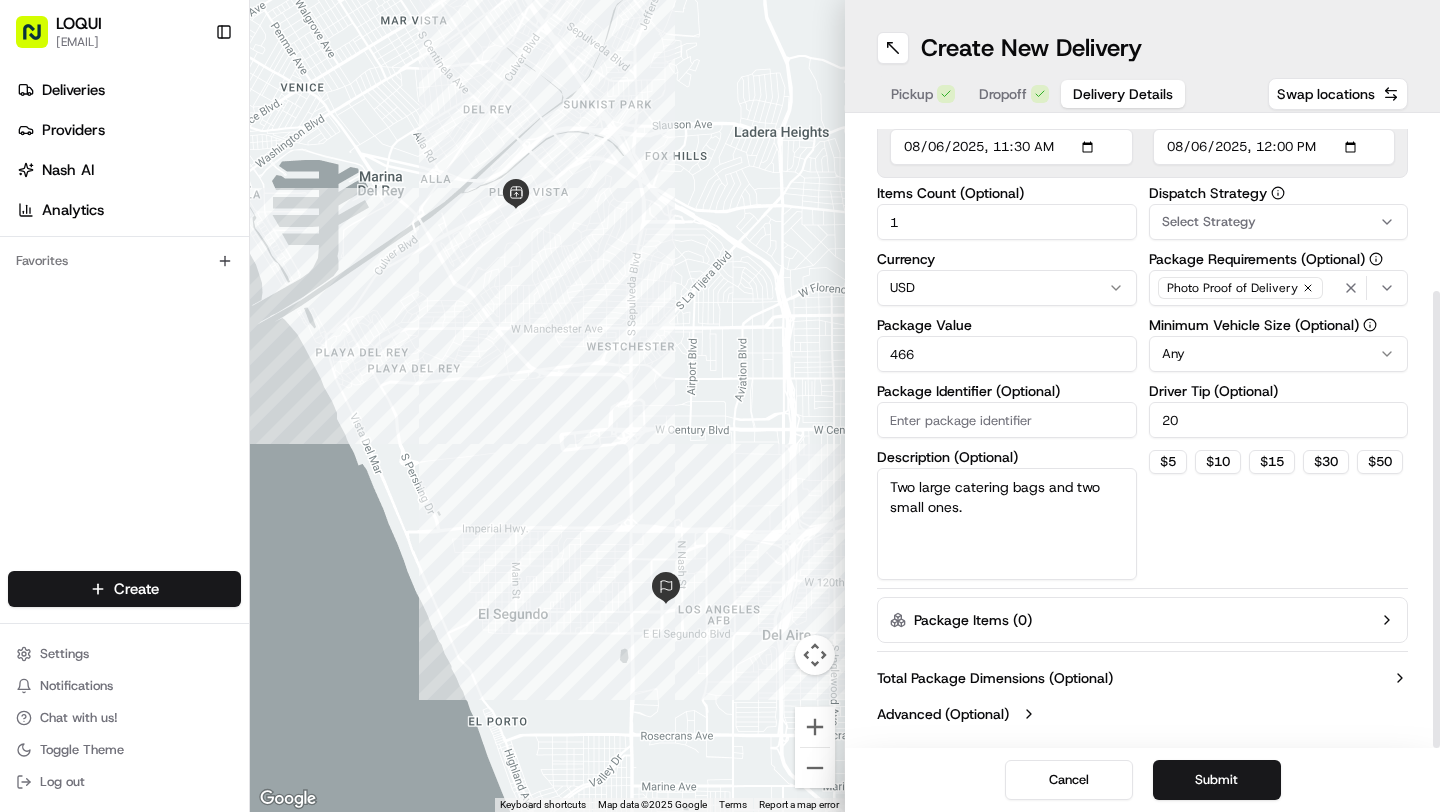 click on "LOQUI [EMAIL] Toggle Sidebar Deliveries Providers Nash AI Analytics Favorites Main Menu Members & Organization Organization Users Roles Preferences Customization Tracking Orchestration Automations Dispatch Strategy Locations Pickup Locations Dropoff Locations Billing Billing Refund Requests Integrations Notification Triggers Webhooks API Keys Request Logs Create Settings Notifications Chat with us! Toggle Theme Log out ← Move left → Move right ↑ Move up ↓ Move down + Zoom in - Zoom out Home Jump left by 75% End Jump right by 75% Page Up Jump up by 75% Page Down Jump down by 75% Keyboard shortcuts Map Data Map data ©[YEAR] Google Map data ©[YEAR] Google 1 km Click to toggle between metric and imperial units Terms Report a map error Create New Delivery Pickup Dropoff Delivery Details Swap locations Delivery Details now scheduled Time Zone (UTC-07.00) America/Los Angeles PDT Pickup Start Time Pickup End Time Dropoff Start Time Dropoff End Time Items Count (Optional) 1 USD" at bounding box center [720, 406] 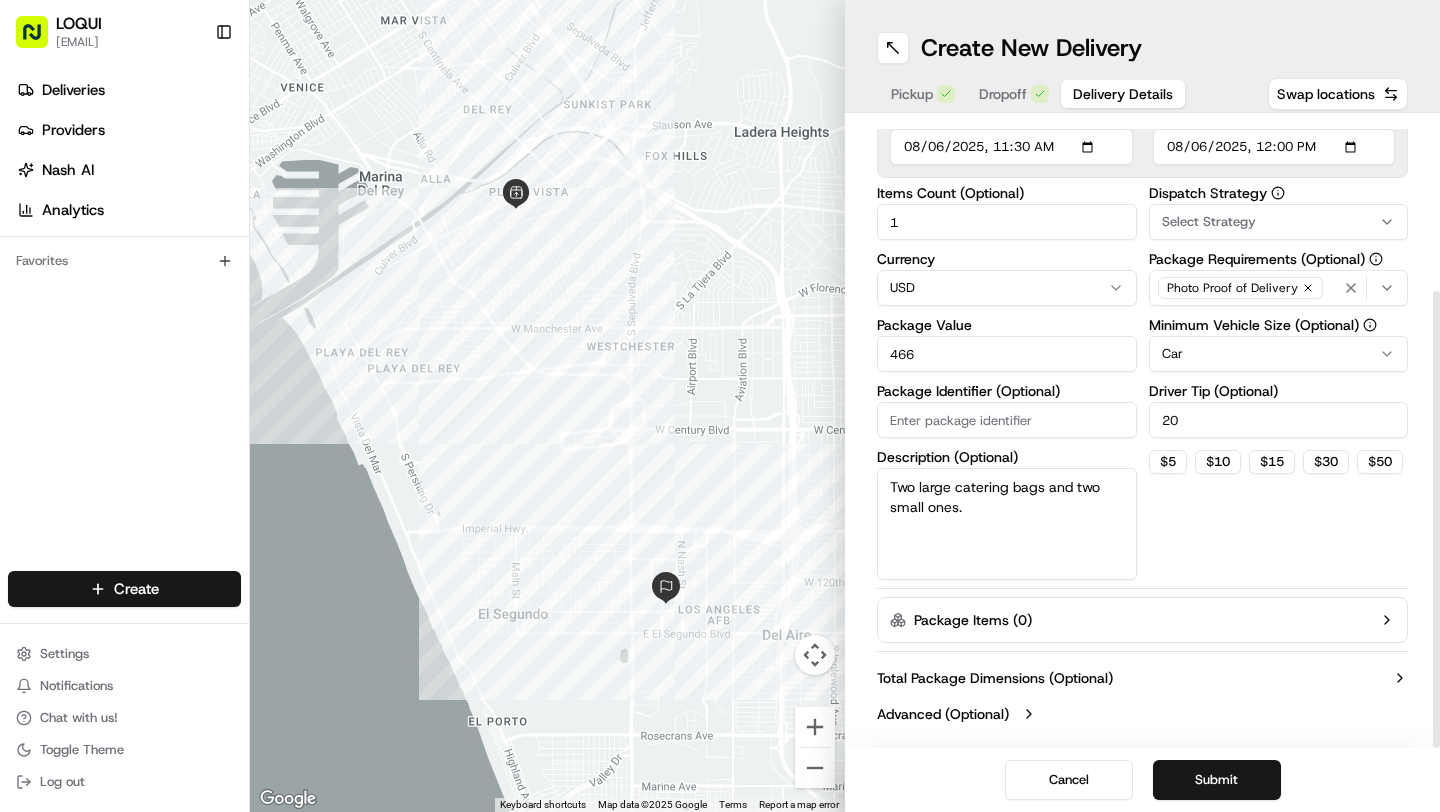 click on "Dispatch Strategy Select Strategy Package Requirements (Optional) Photo Proof of Delivery Minimum Vehicle Size (Optional) Car Driver Tip (Optional) 20 $ 5 $ 10 $ 15 $ 30 $ 50" at bounding box center (1279, 383) 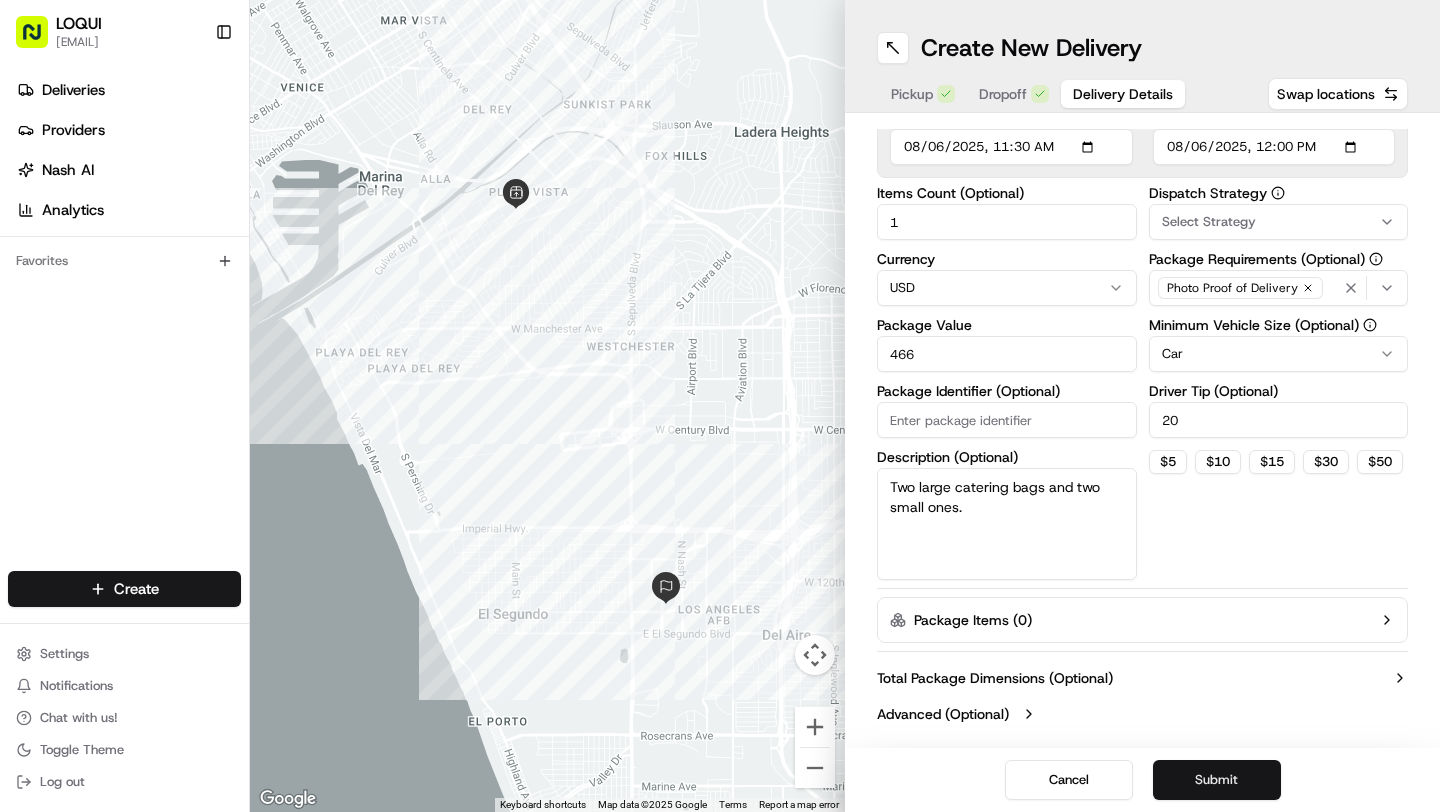click on "Submit" at bounding box center (1217, 780) 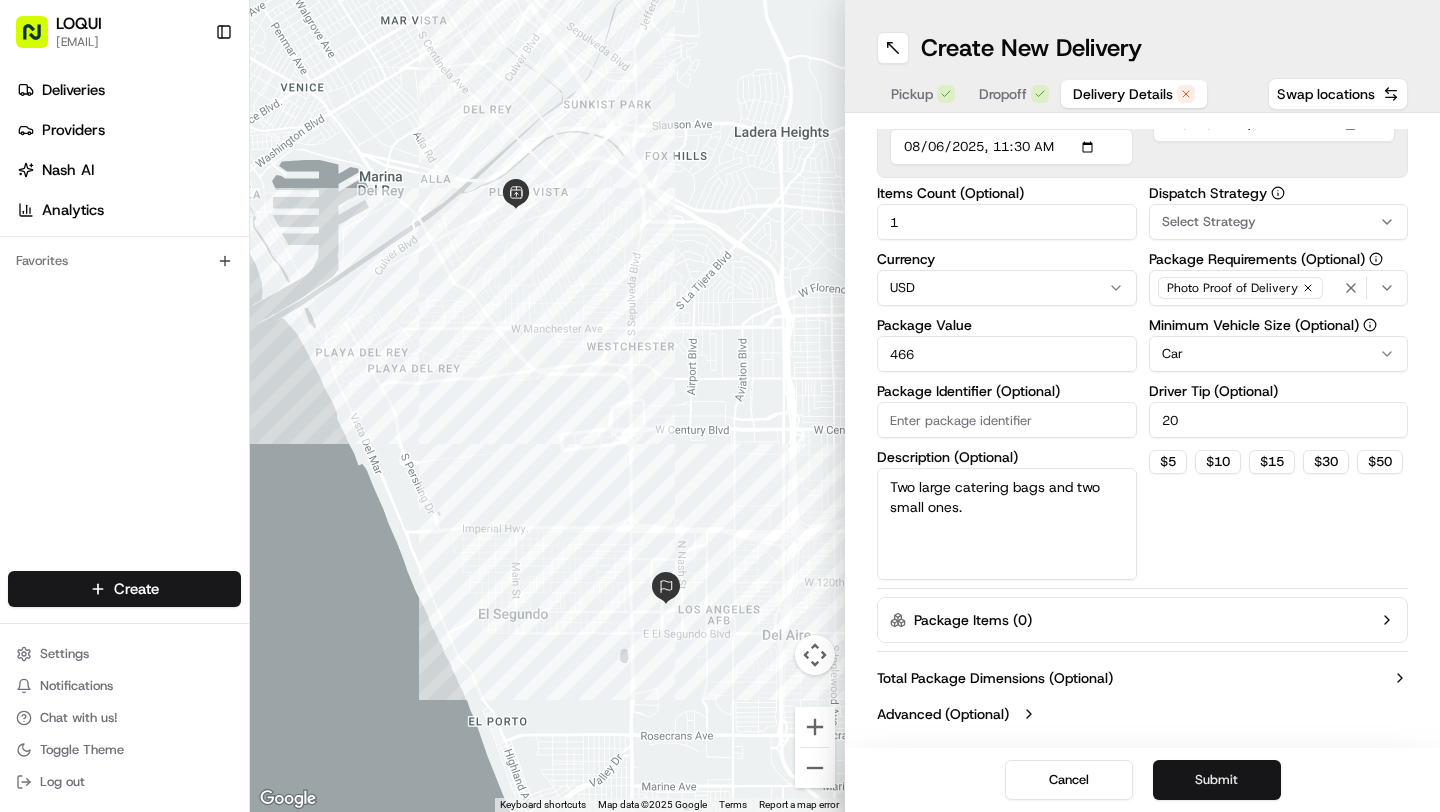 click on "Submit" at bounding box center [1217, 780] 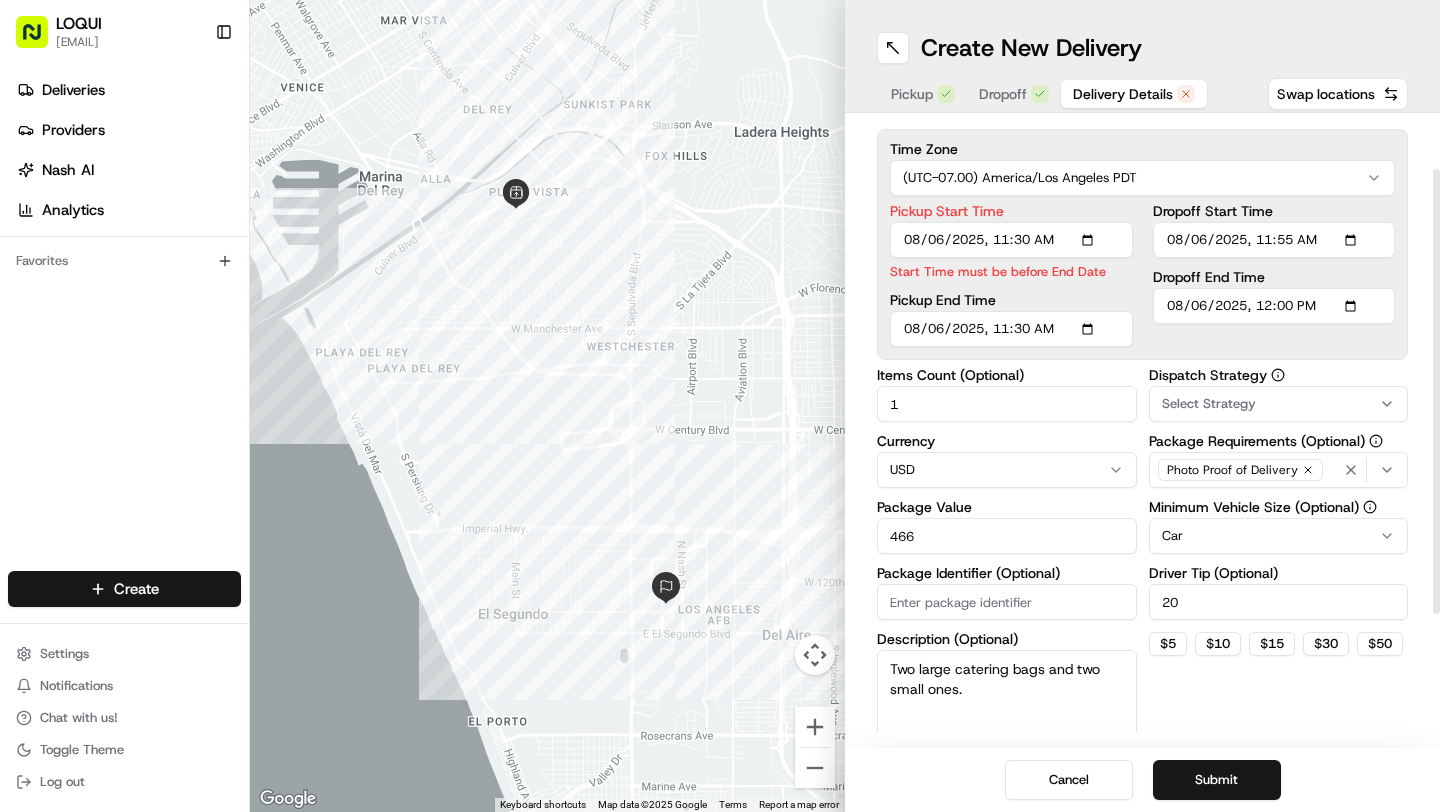 scroll, scrollTop: 0, scrollLeft: 0, axis: both 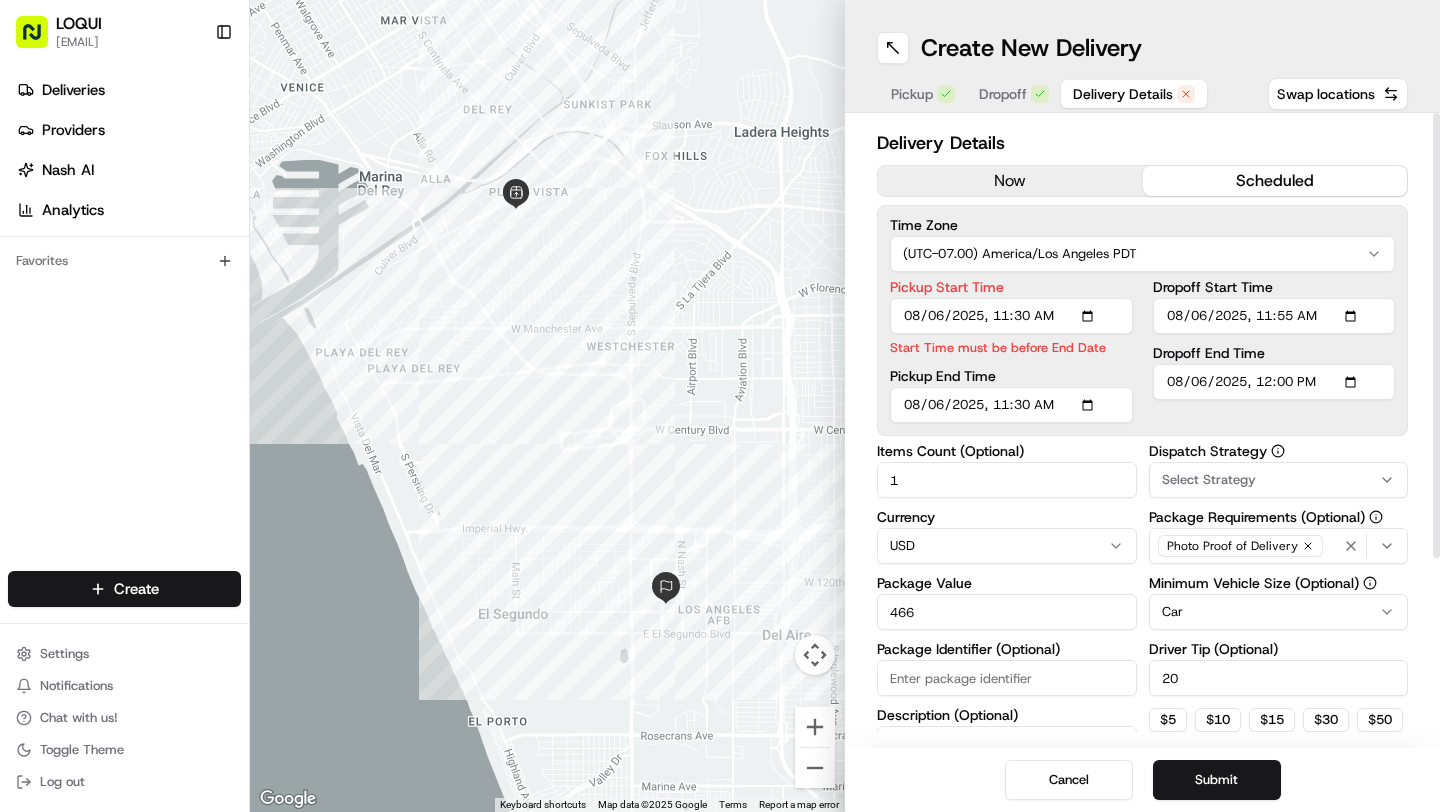 click on "Pickup End Time" at bounding box center (1011, 405) 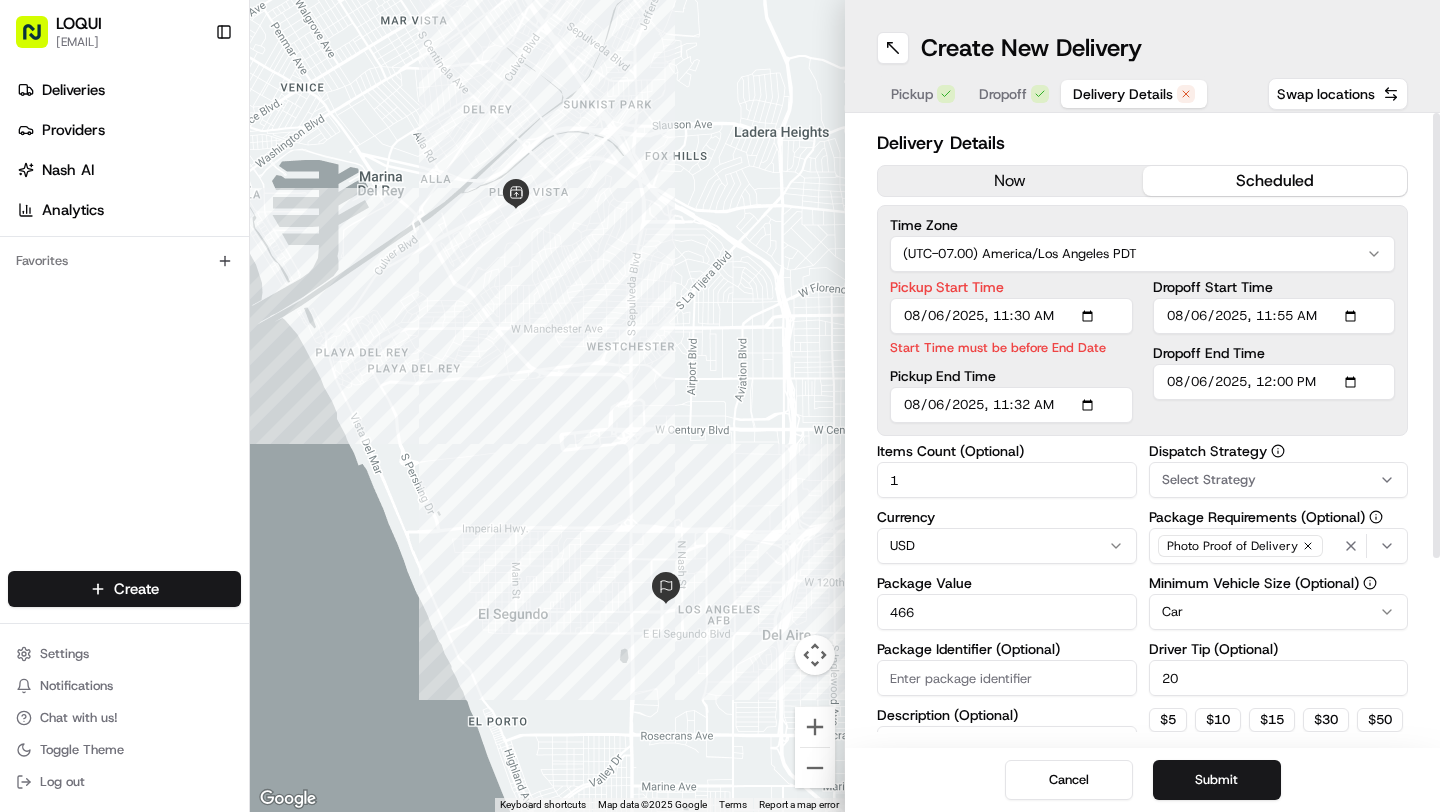 type on "2025-08-06T11:32" 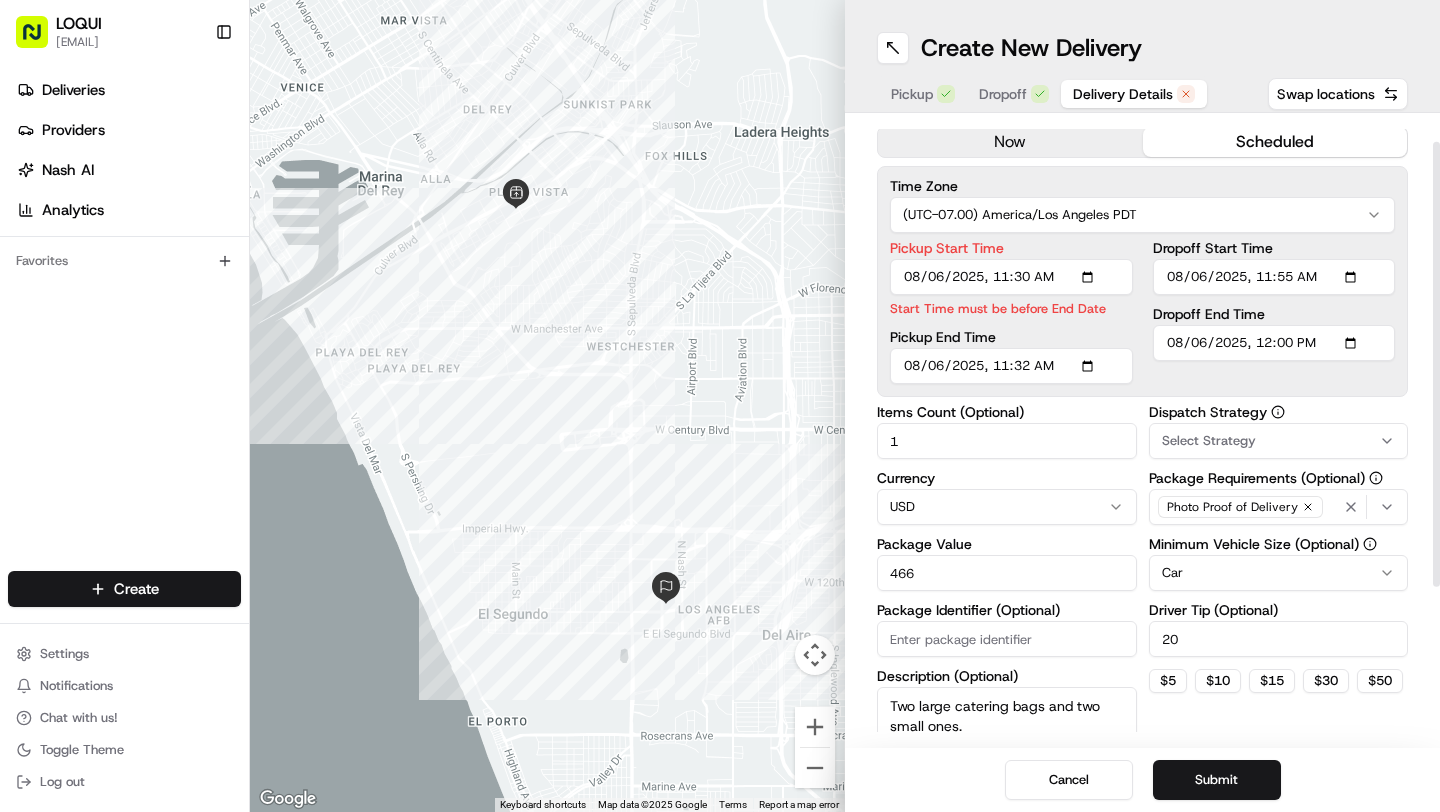 scroll, scrollTop: 43, scrollLeft: 0, axis: vertical 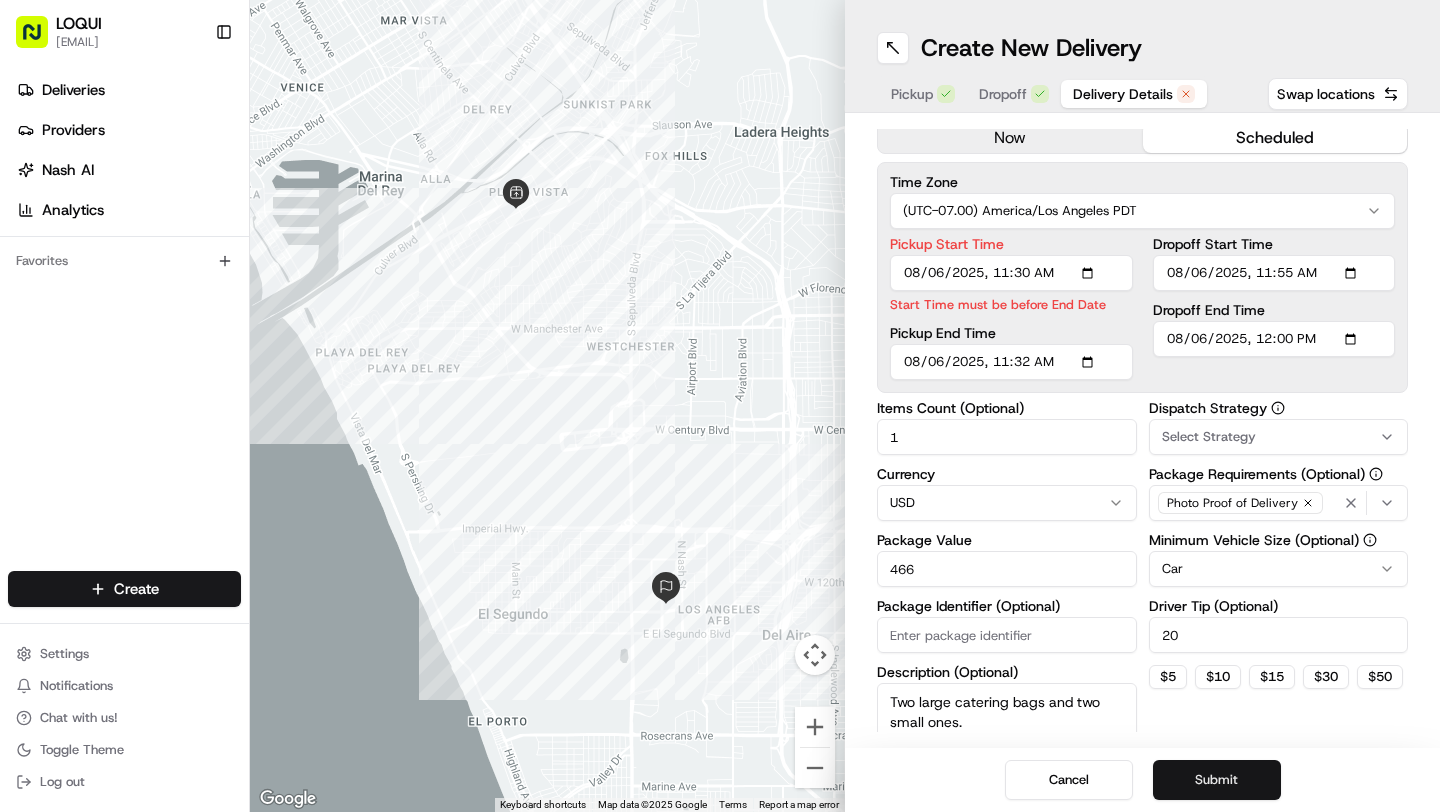 click on "Submit" at bounding box center [1217, 780] 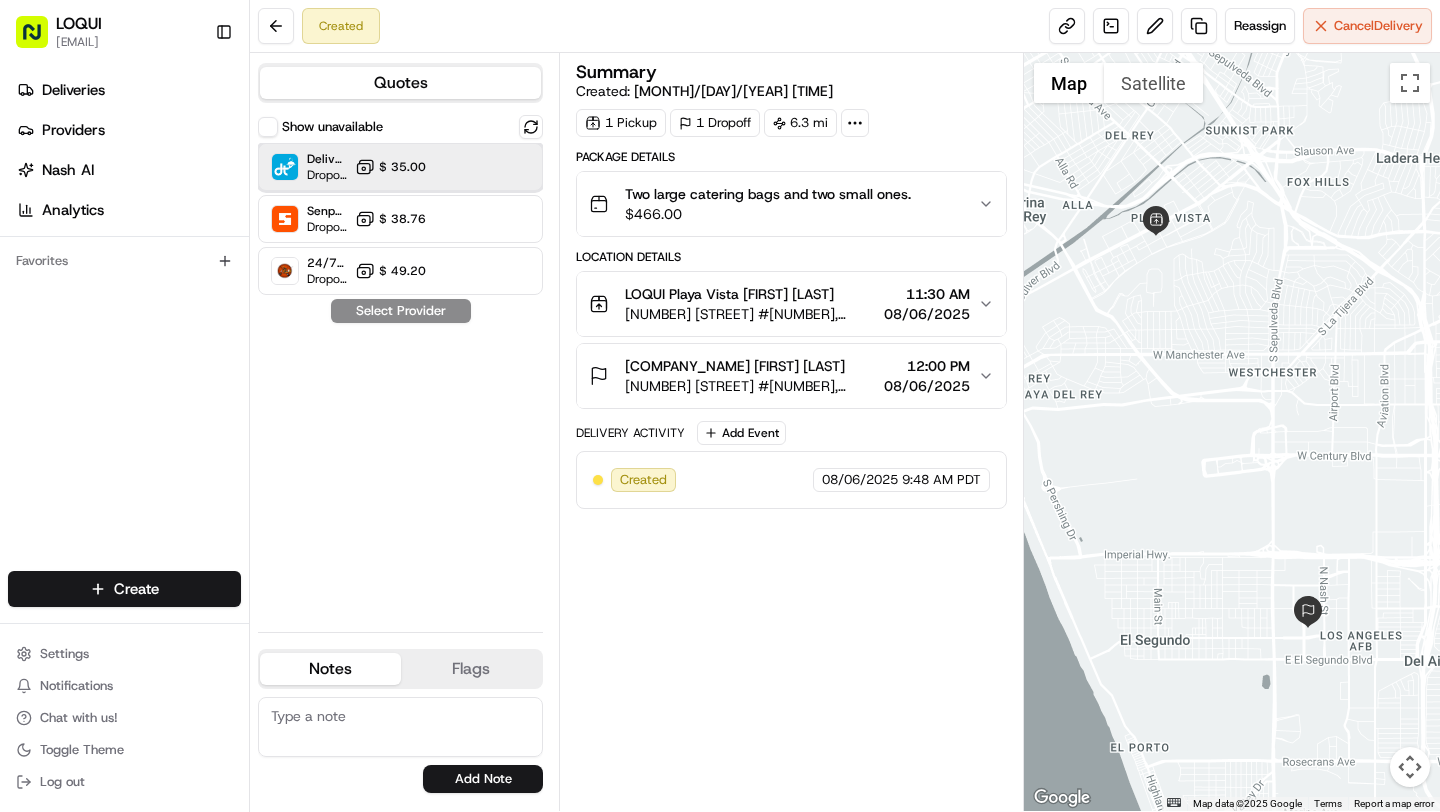 click on "DeliverThat Dropoff ETA   - $   35.00" at bounding box center [400, 167] 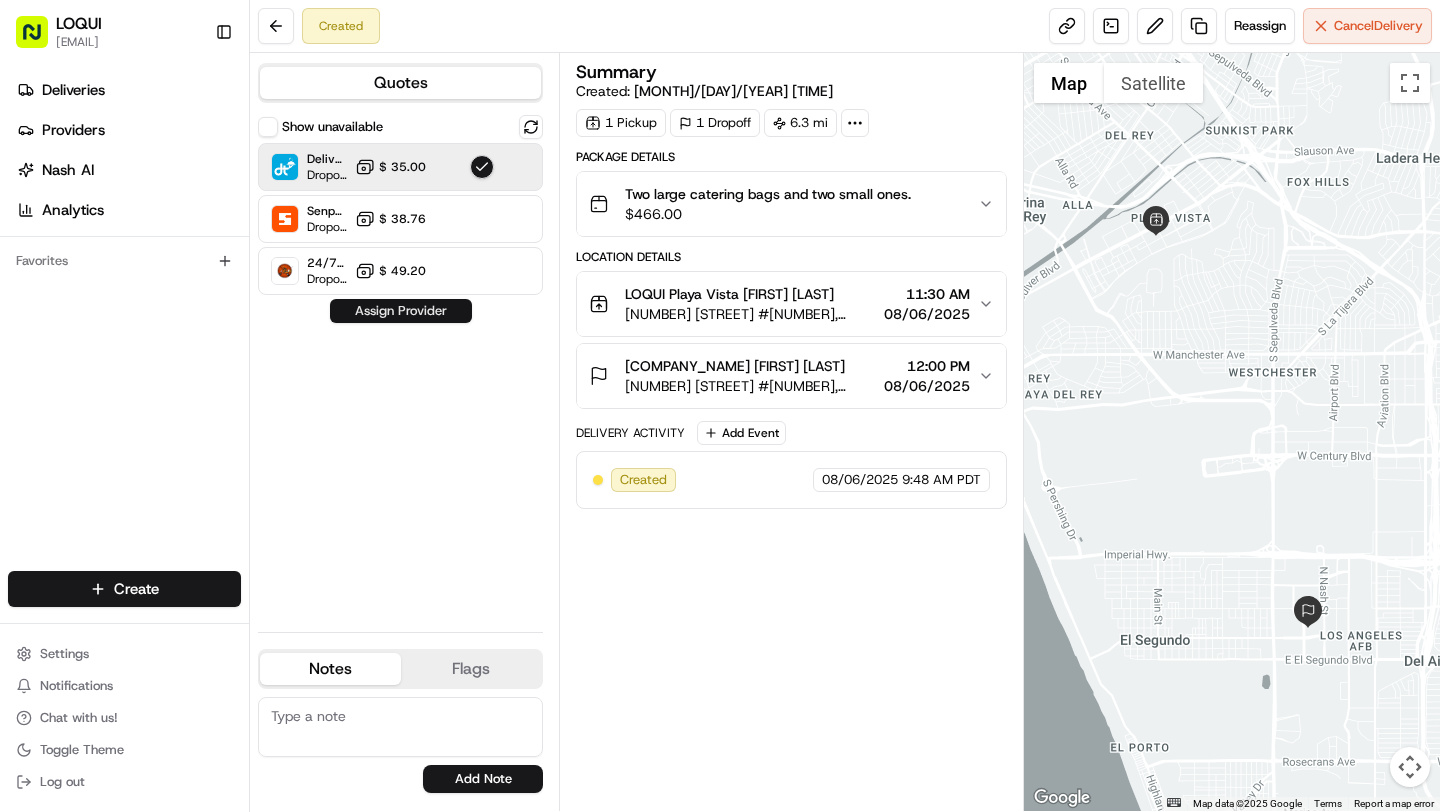 click on "Assign Provider" at bounding box center [401, 311] 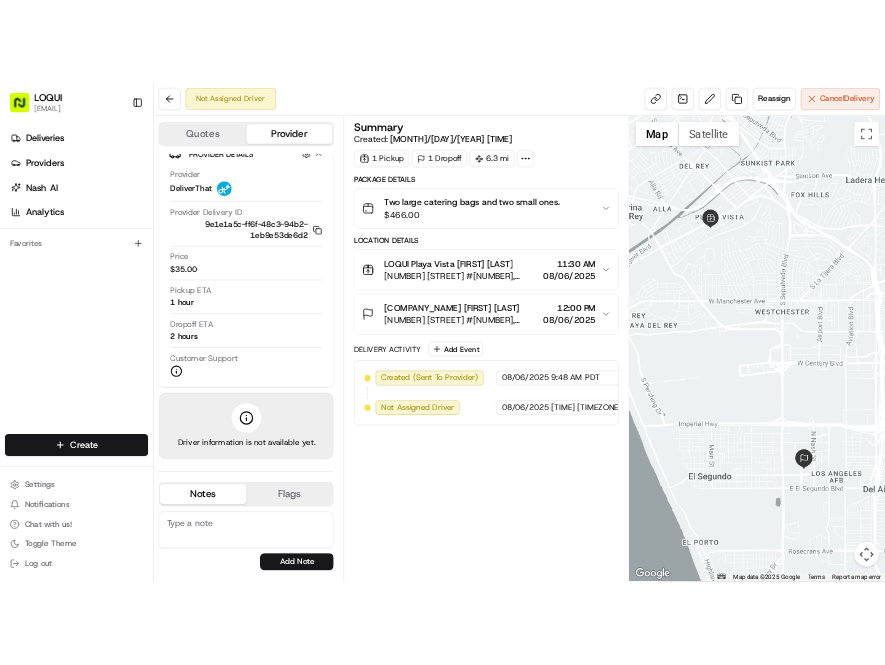 scroll, scrollTop: 0, scrollLeft: 0, axis: both 